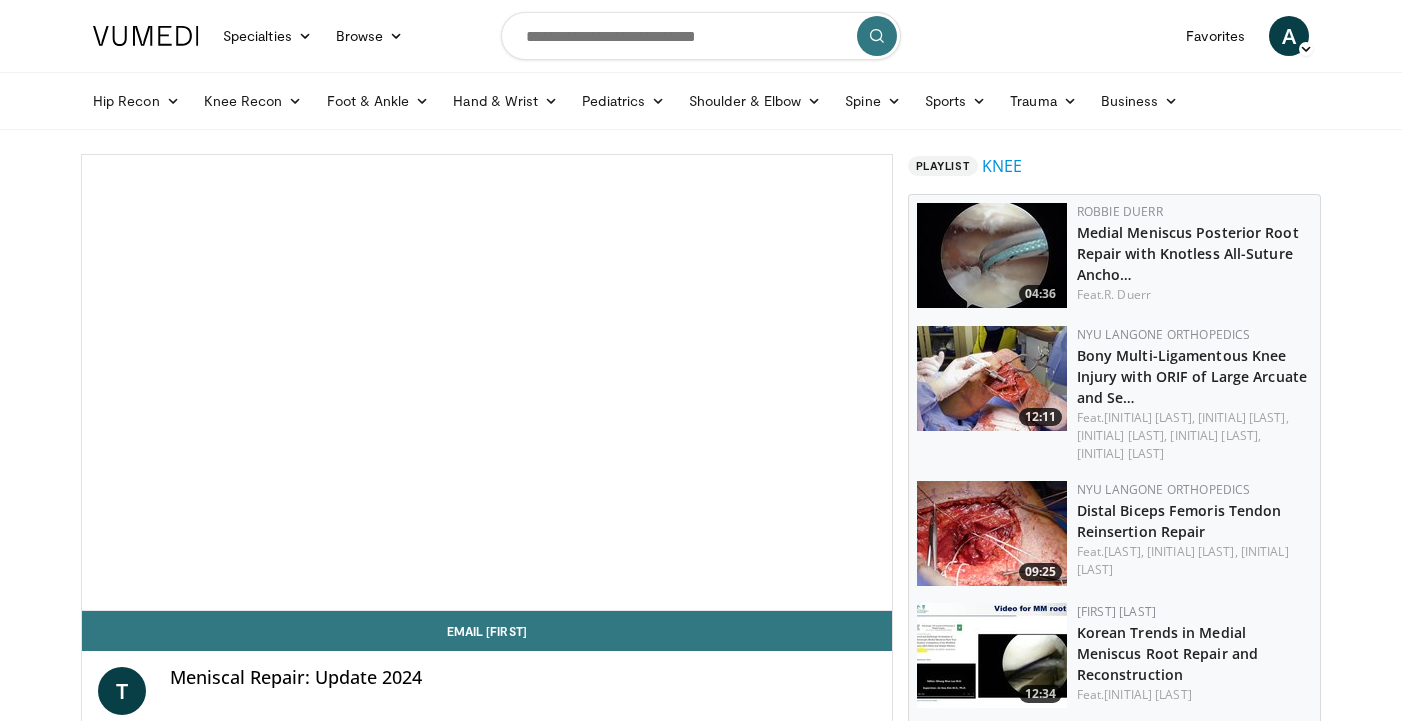 scroll, scrollTop: 0, scrollLeft: 0, axis: both 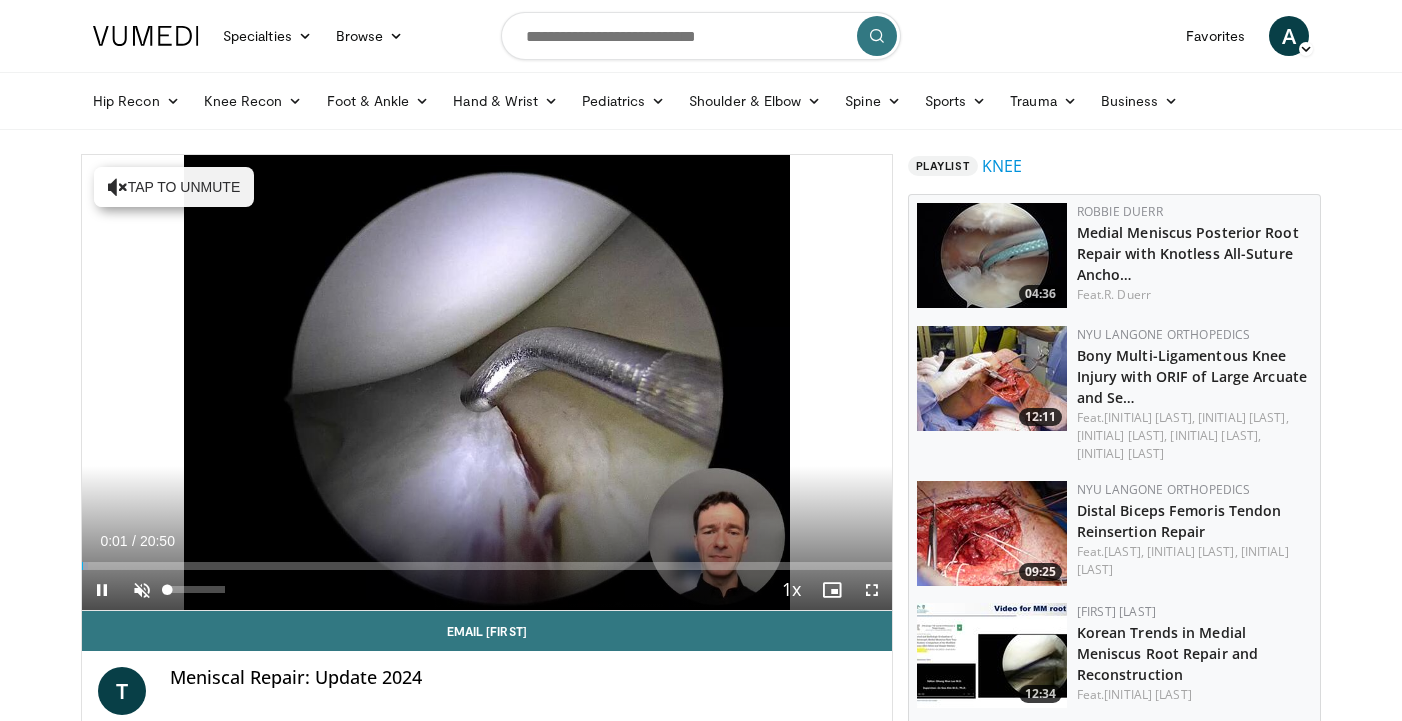 click at bounding box center (142, 590) 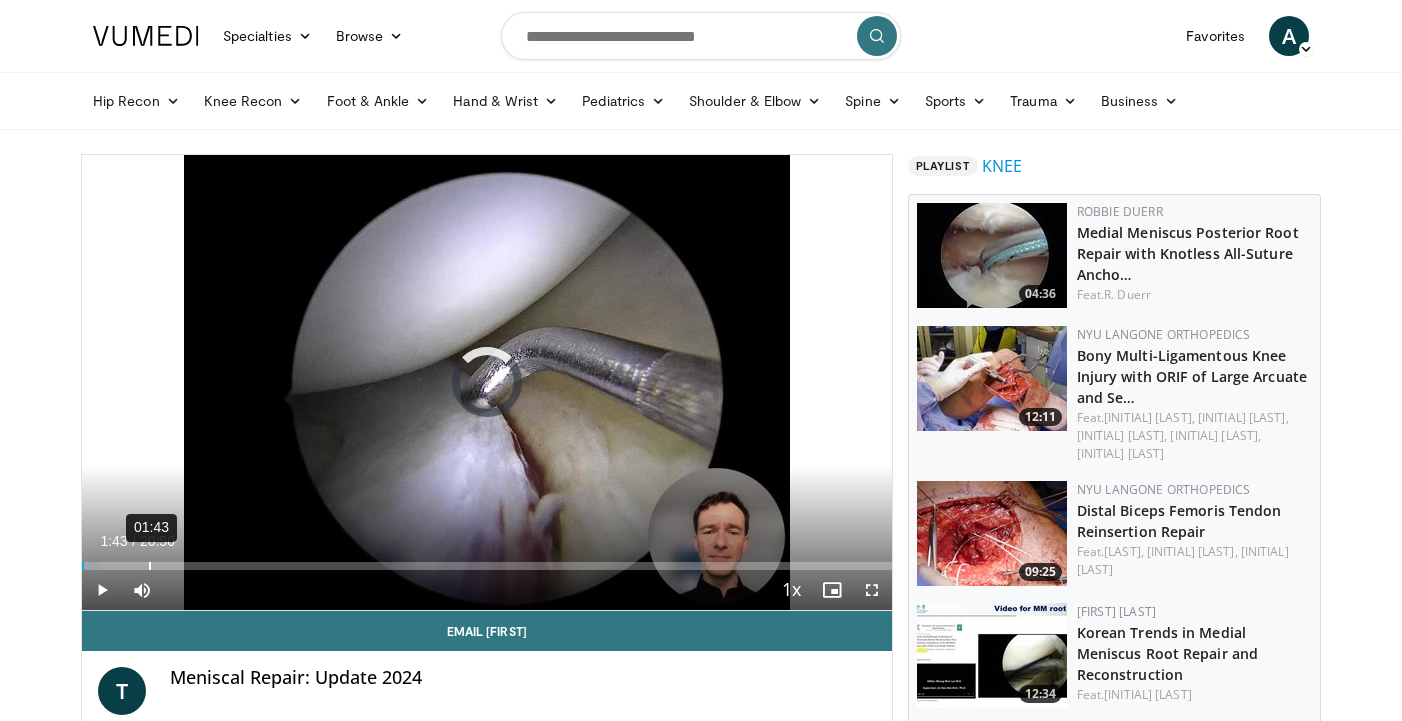 click on "Loaded :  2.35% 01:43 00:03" at bounding box center (487, 560) 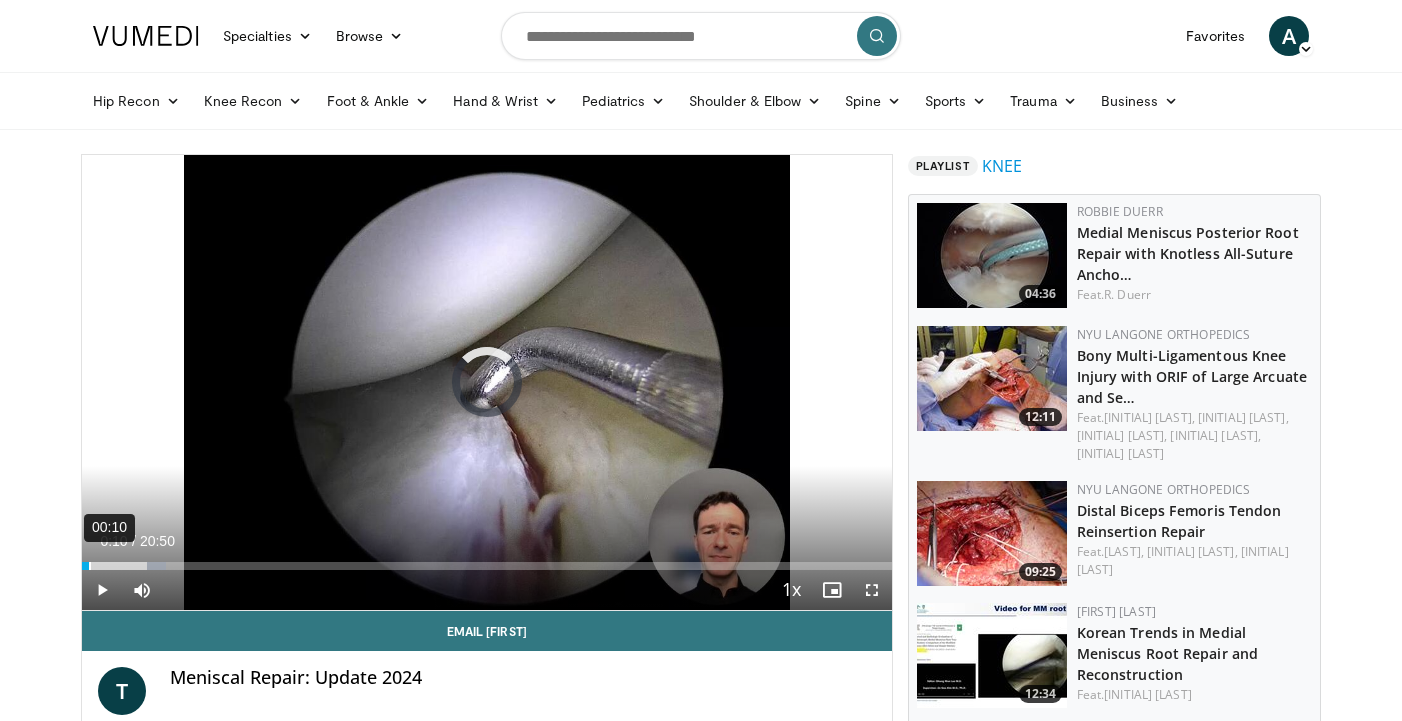 click on "00:10" at bounding box center (90, 566) 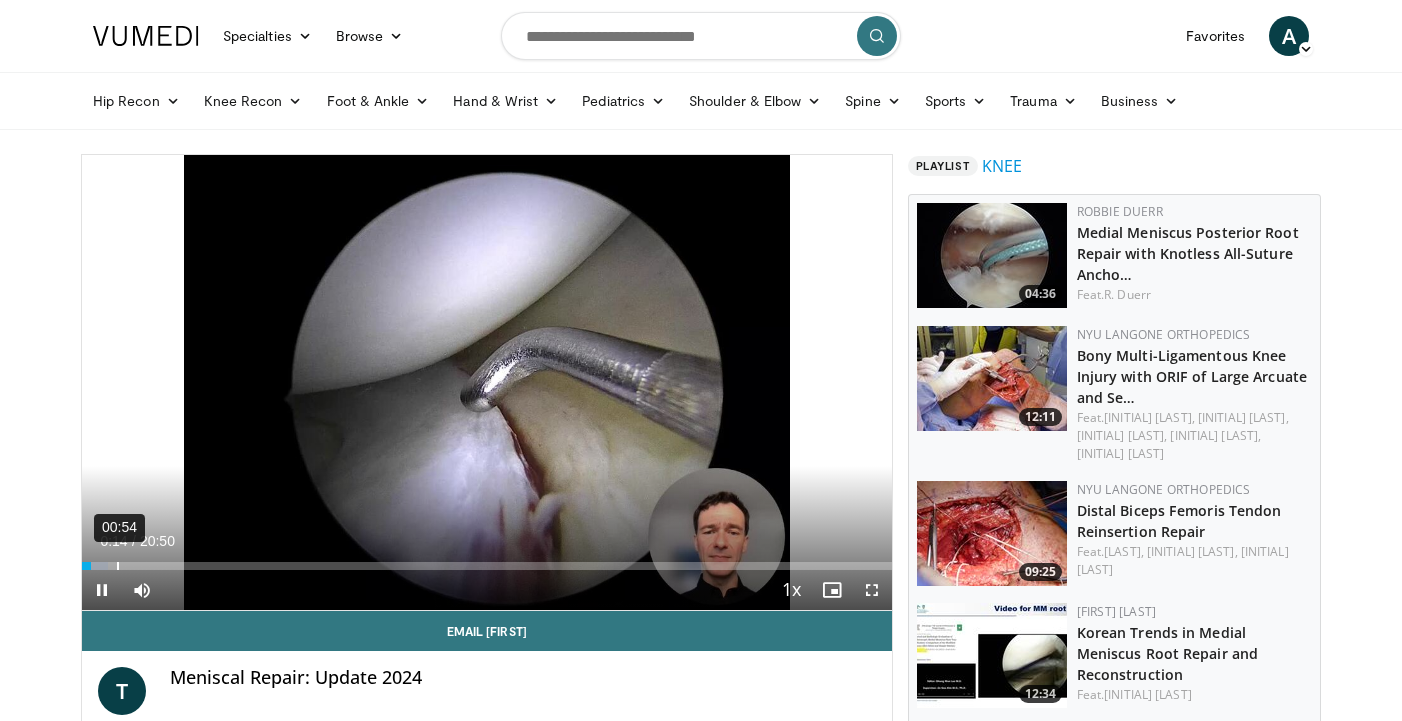 click on "00:54" at bounding box center [118, 566] 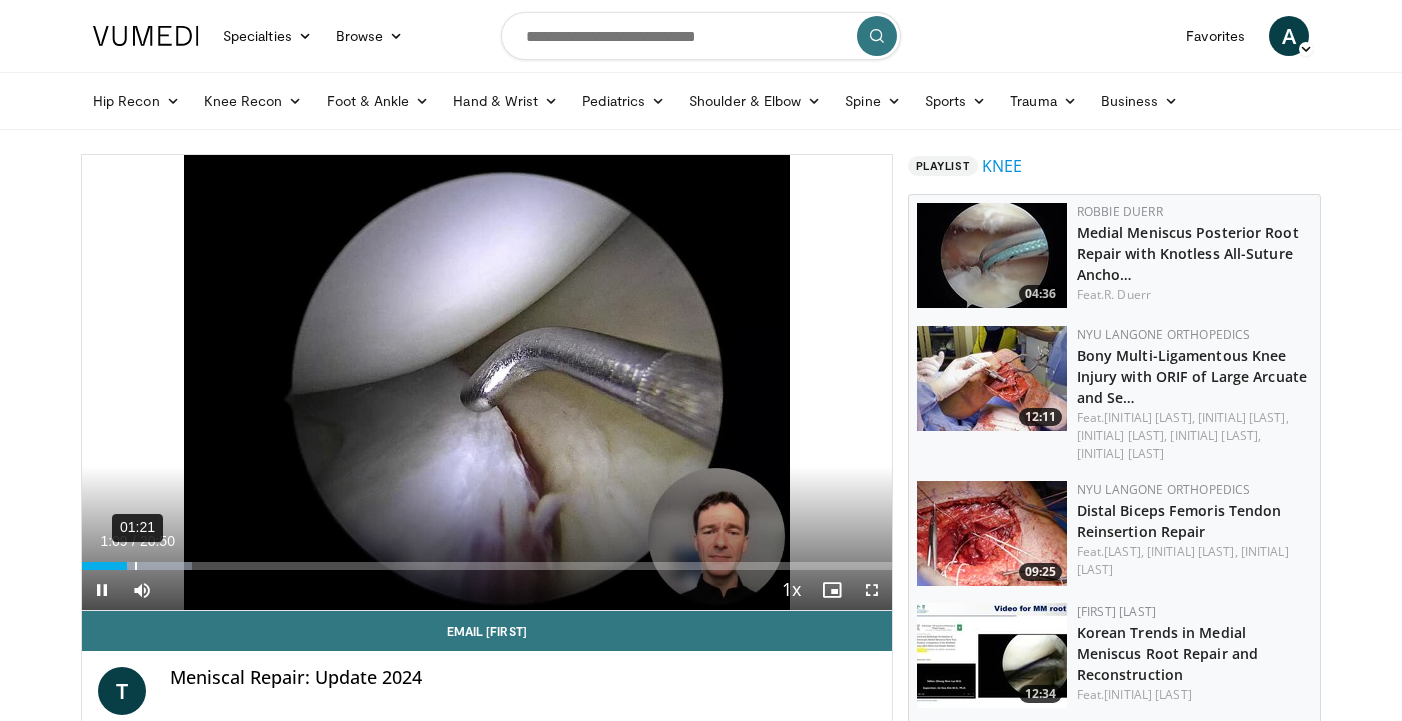 click on "01:21" at bounding box center [136, 566] 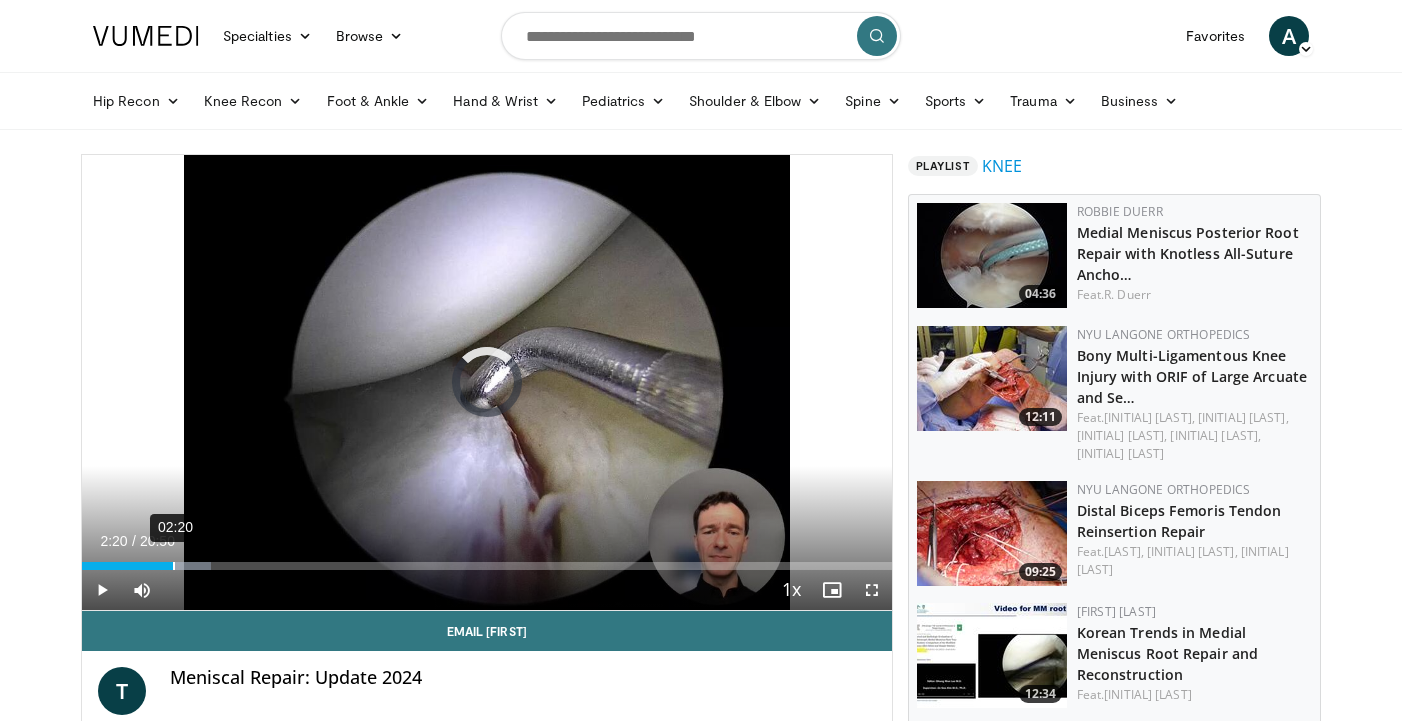 click on "02:20" at bounding box center [174, 566] 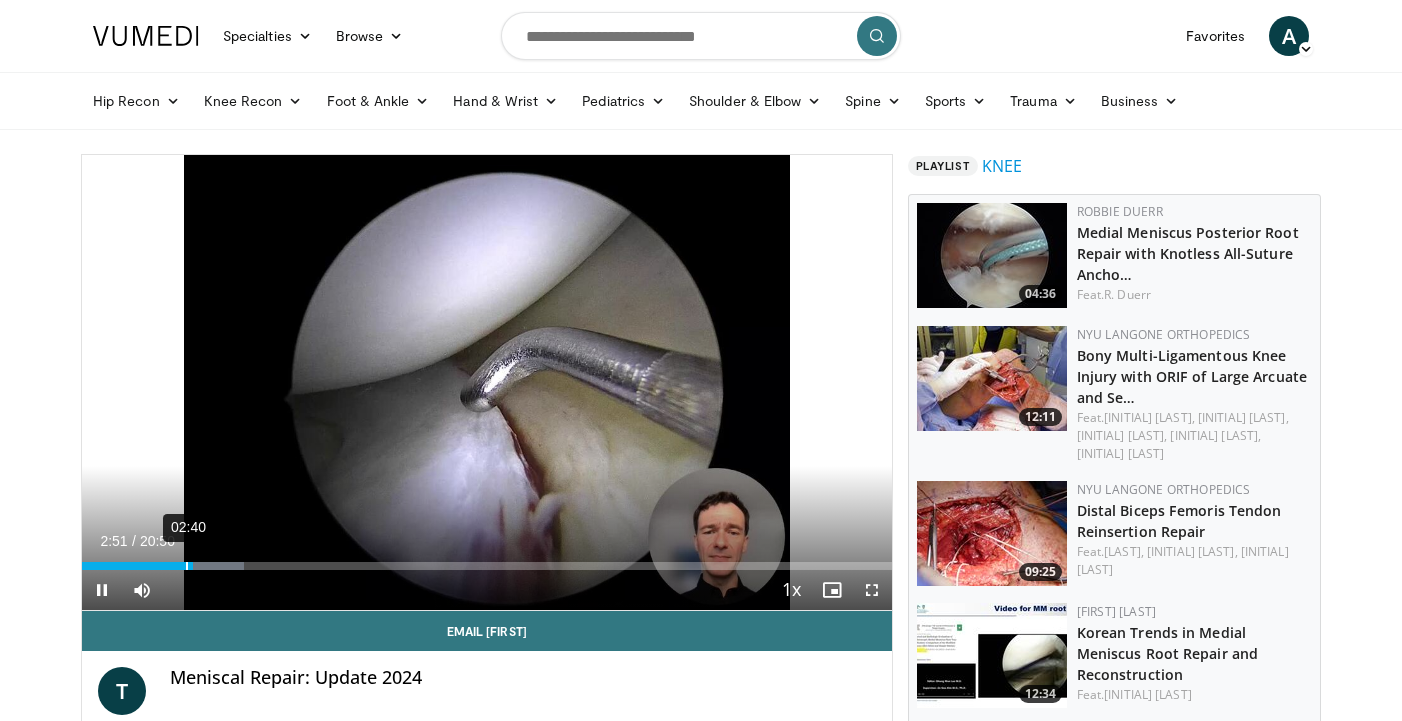 click on "02:40" at bounding box center [187, 566] 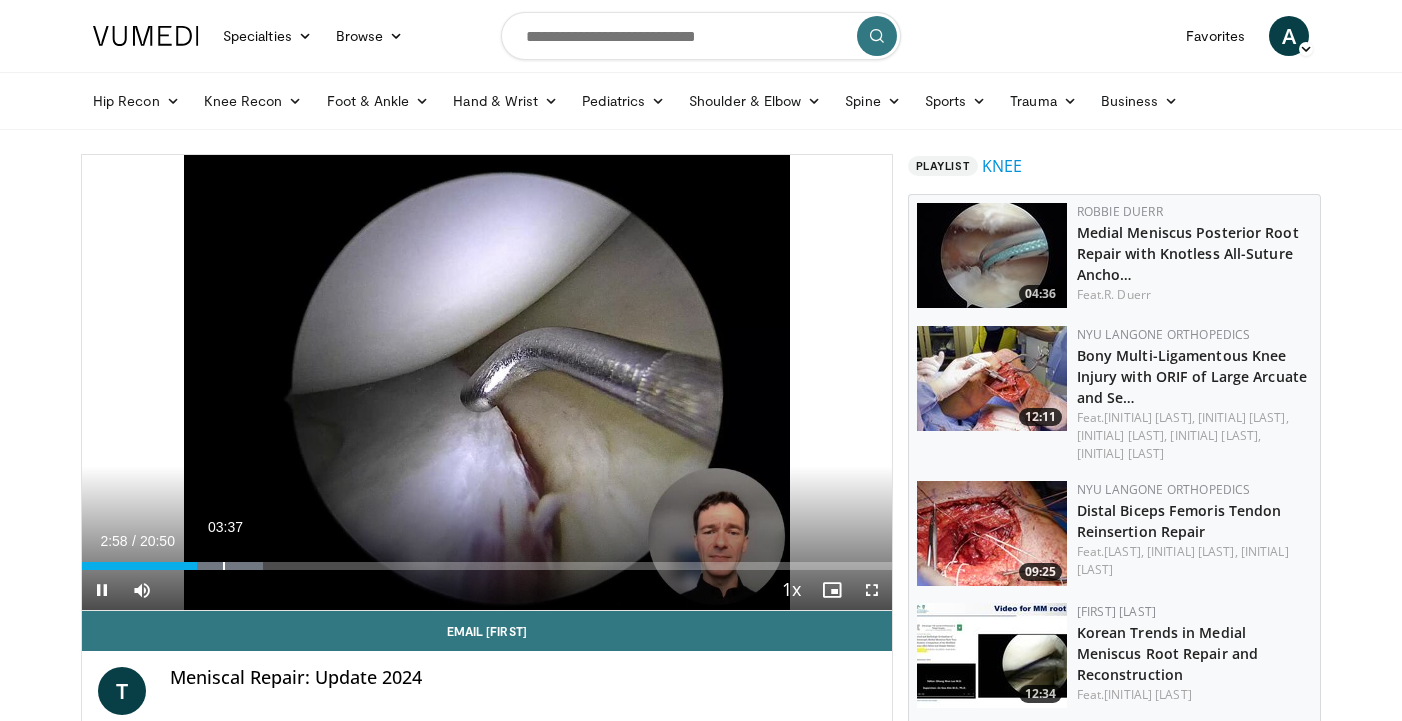 click on "Loaded :  22.40% 03:37 02:58" at bounding box center [487, 560] 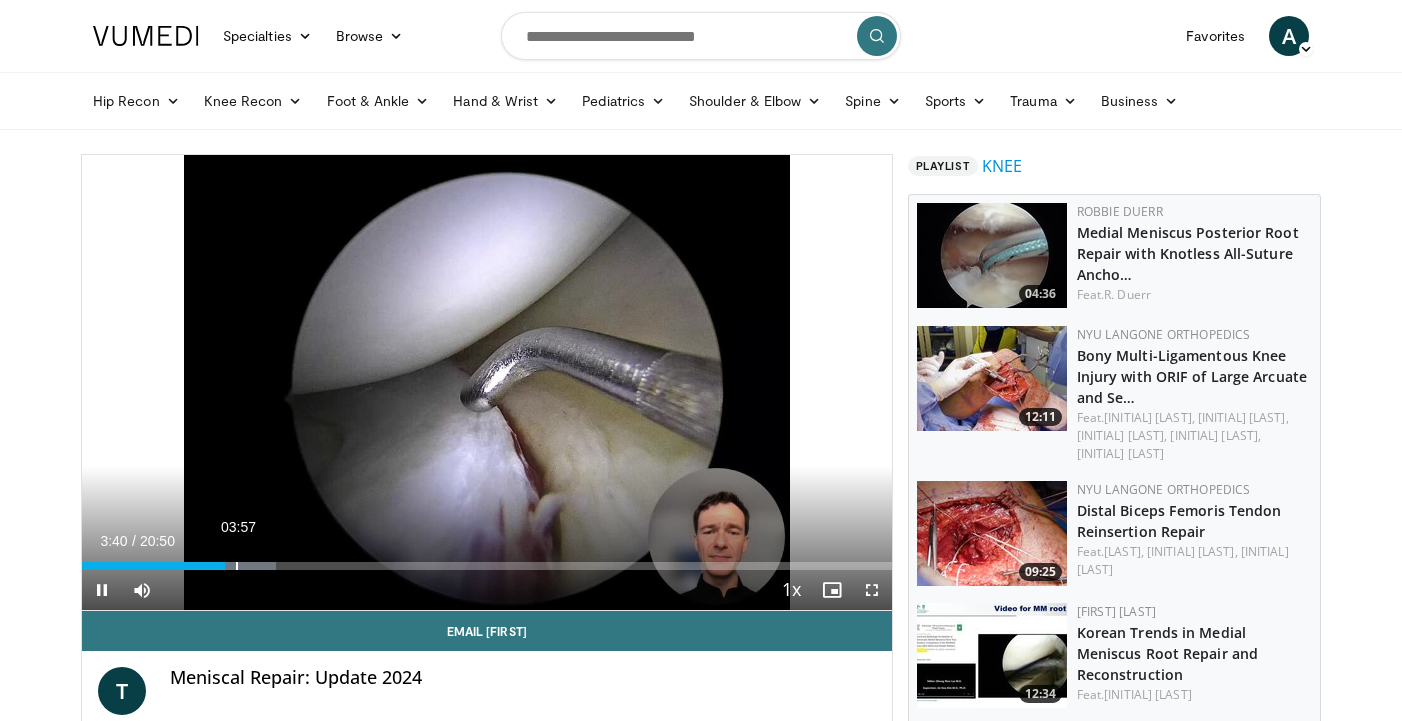 click on "03:57" at bounding box center (237, 566) 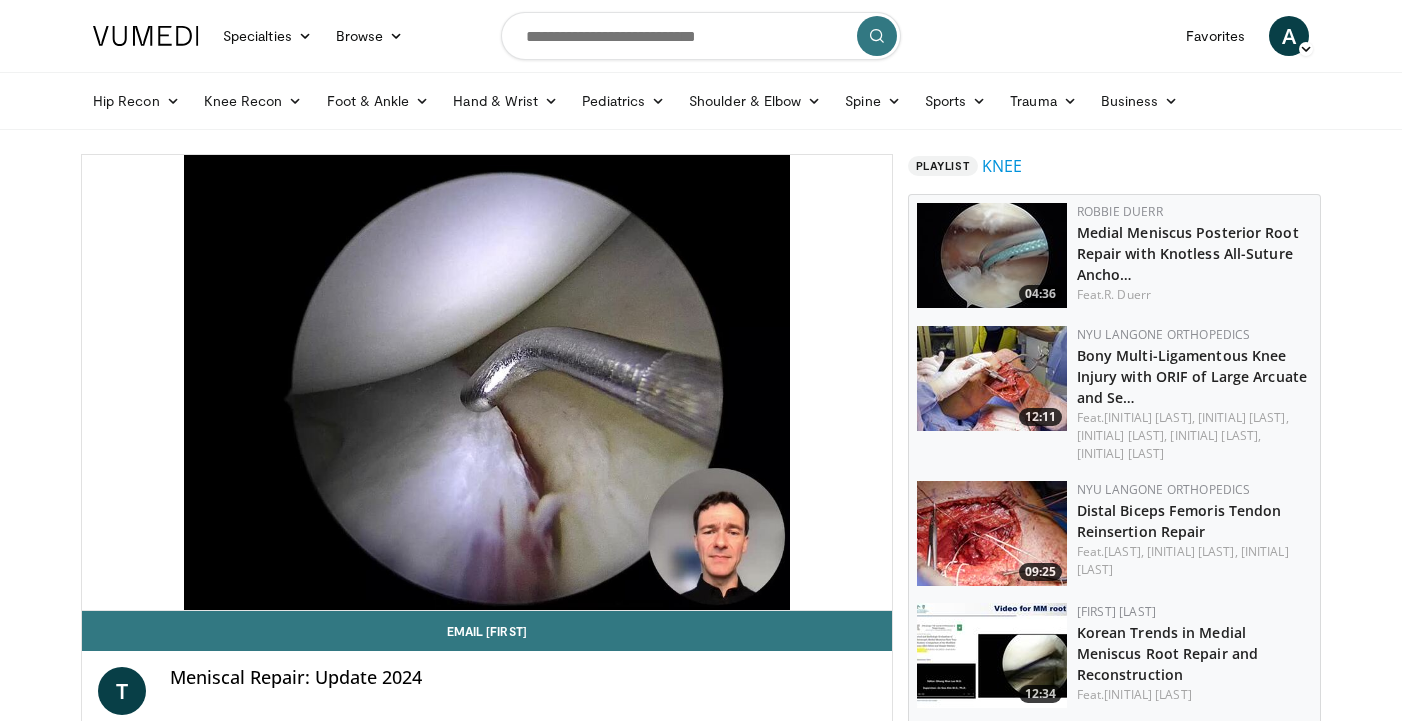 click on "10 seconds
Tap to unmute" at bounding box center (487, 382) 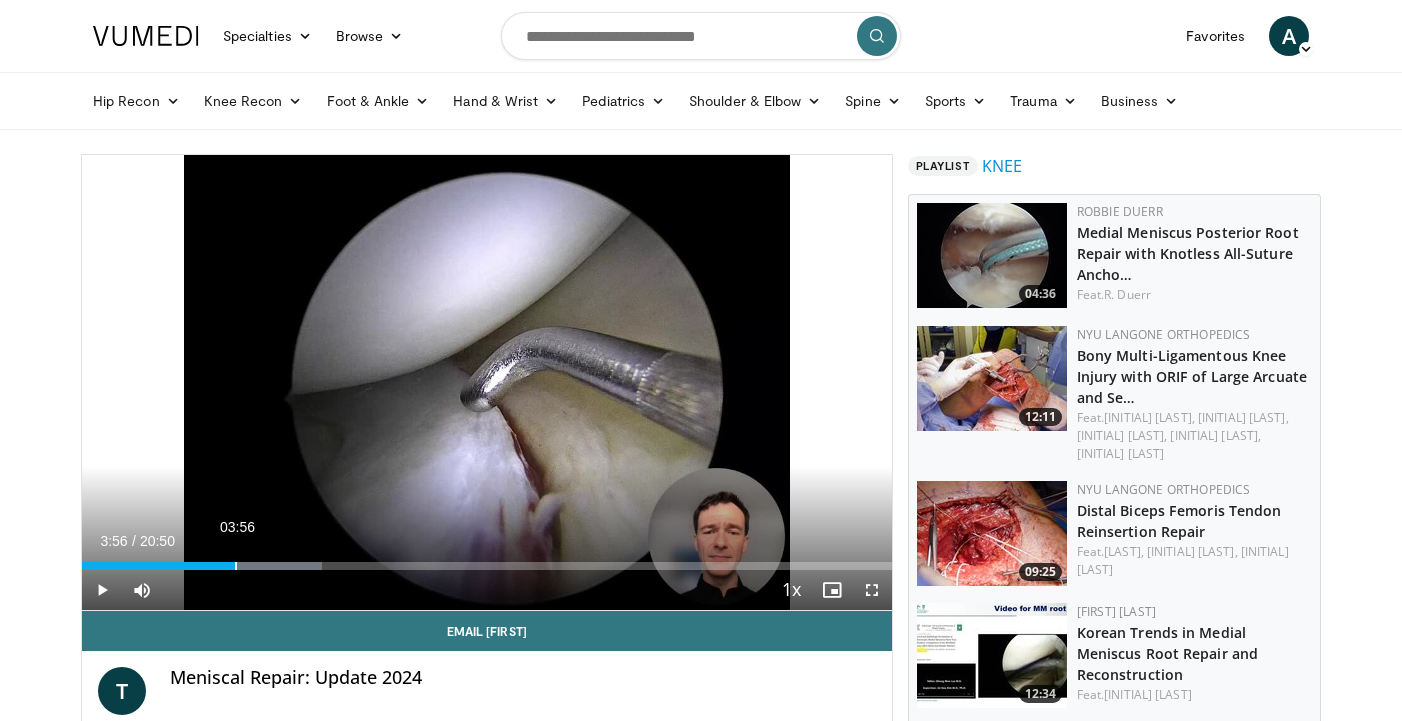 click on "03:56" at bounding box center [236, 566] 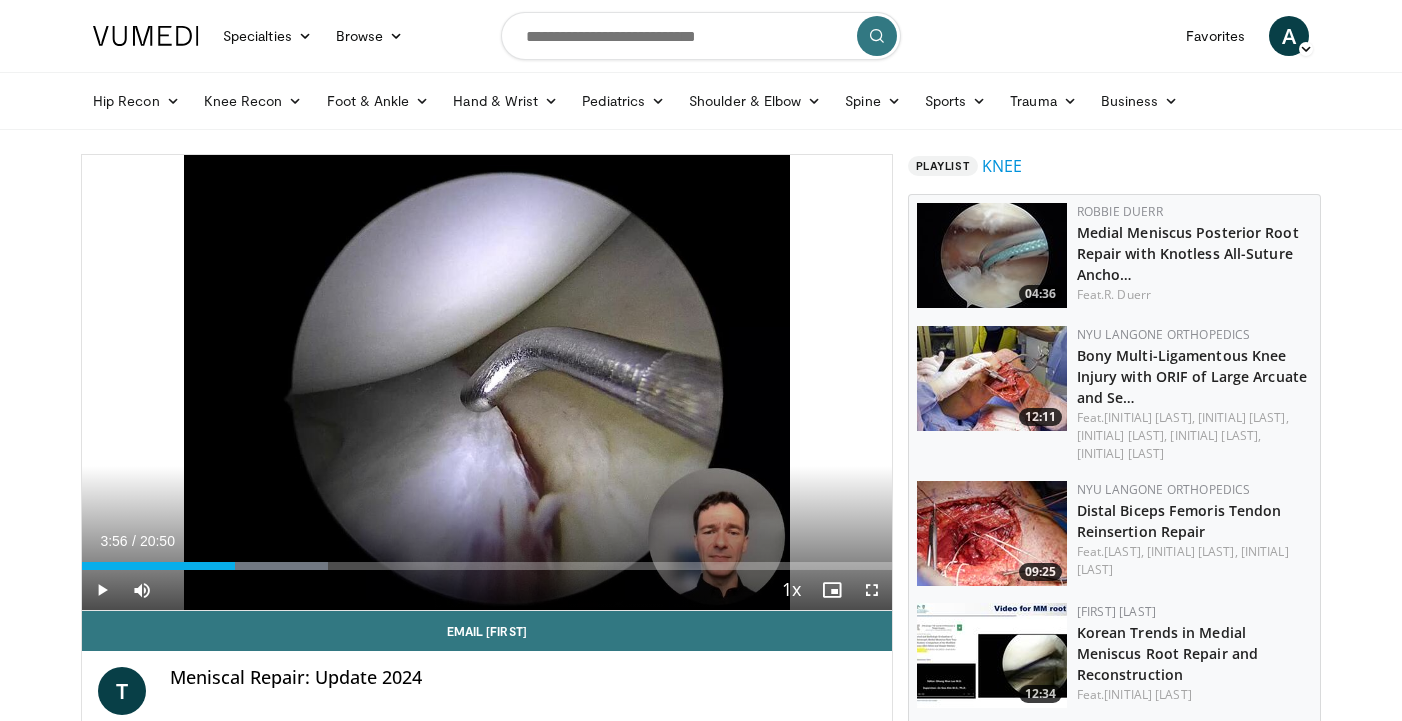 click at bounding box center (102, 590) 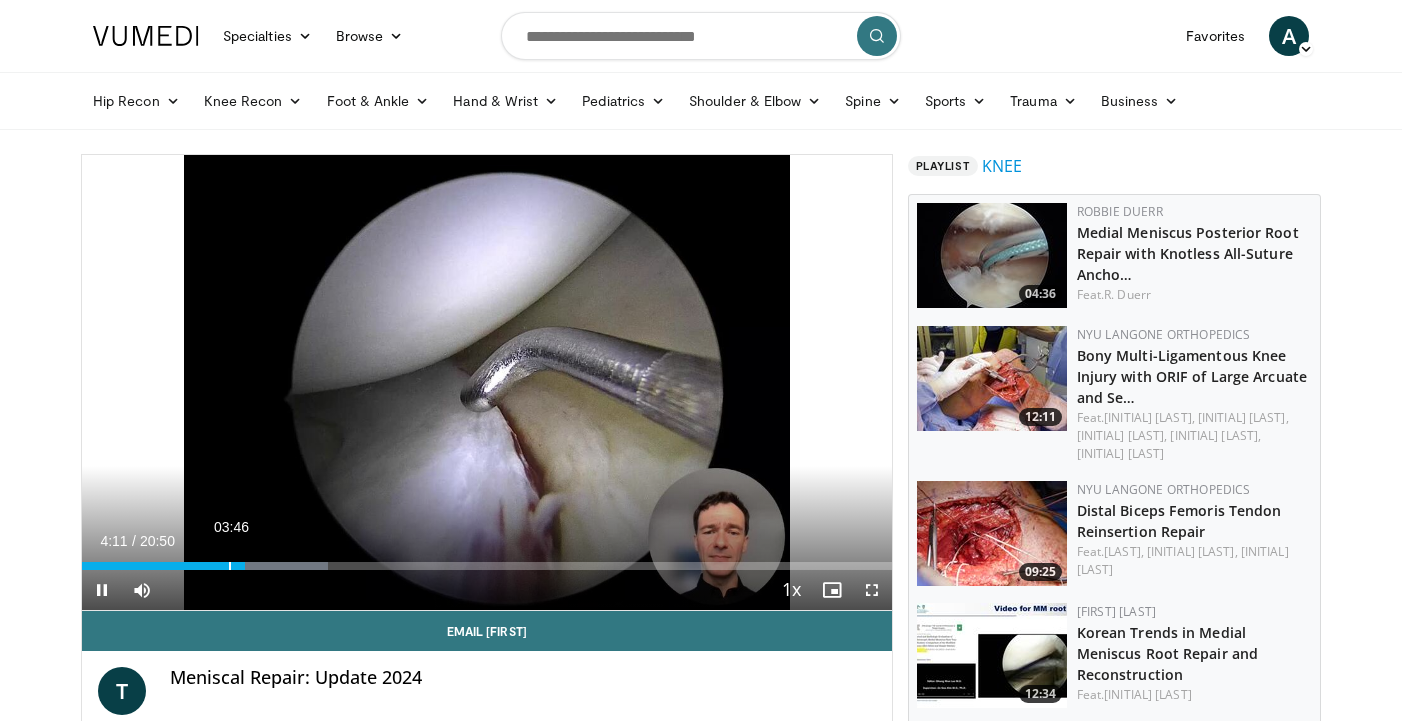 click on "03:46" at bounding box center (230, 566) 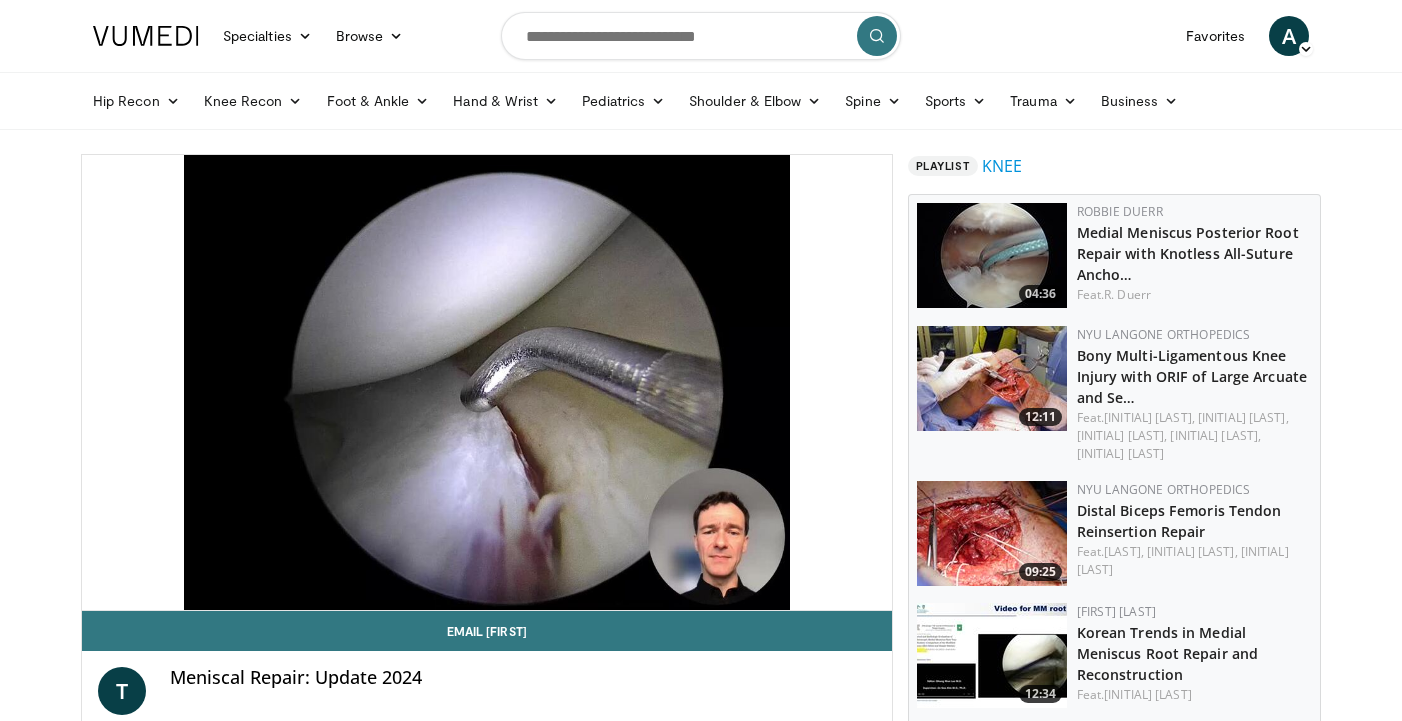 click on "10 seconds
Tap to unmute" at bounding box center [487, 382] 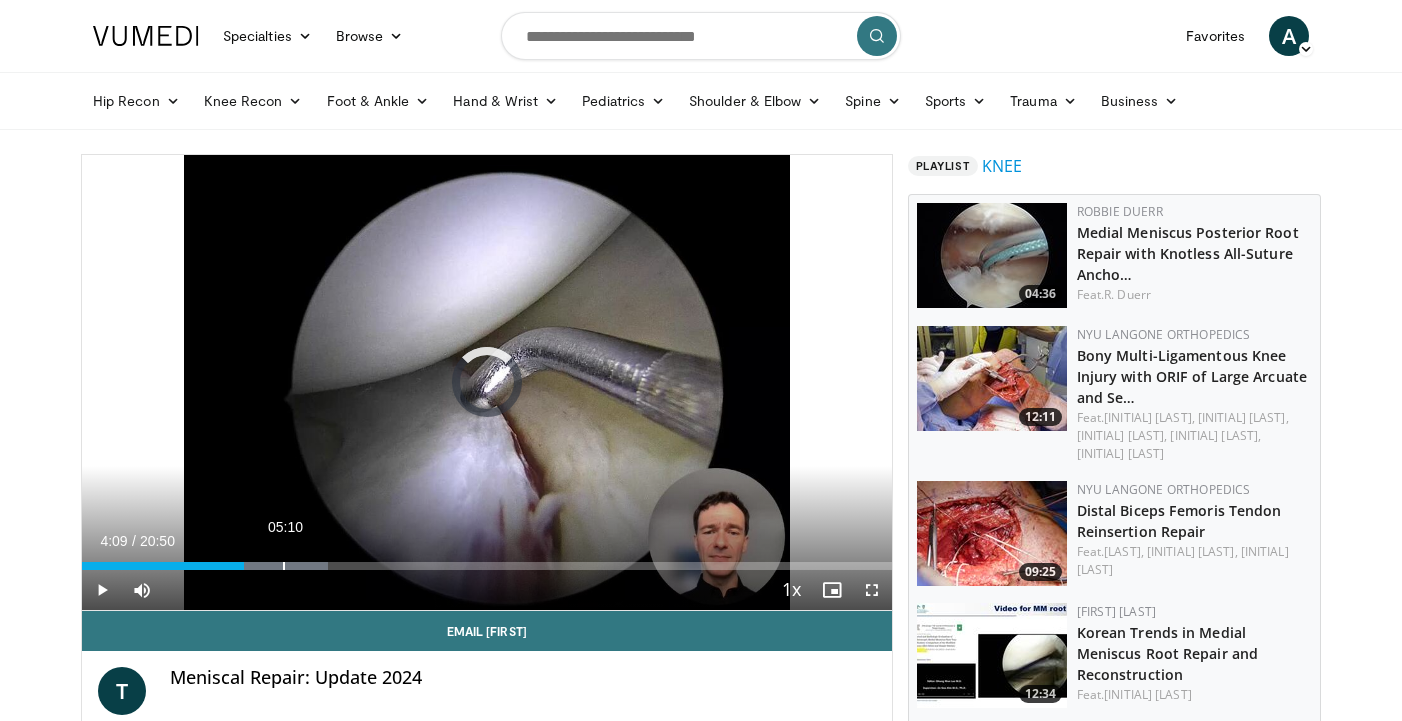 click on "05:10" at bounding box center [284, 566] 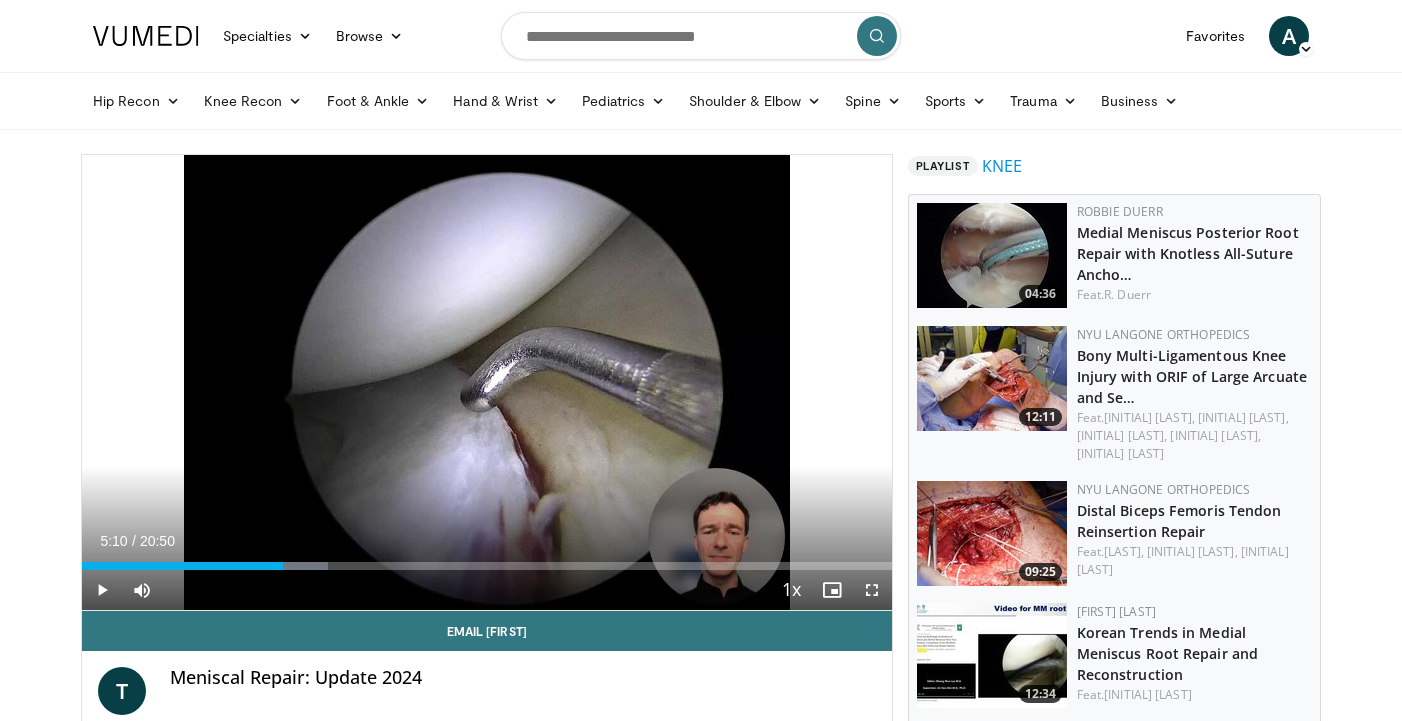 click at bounding box center (102, 590) 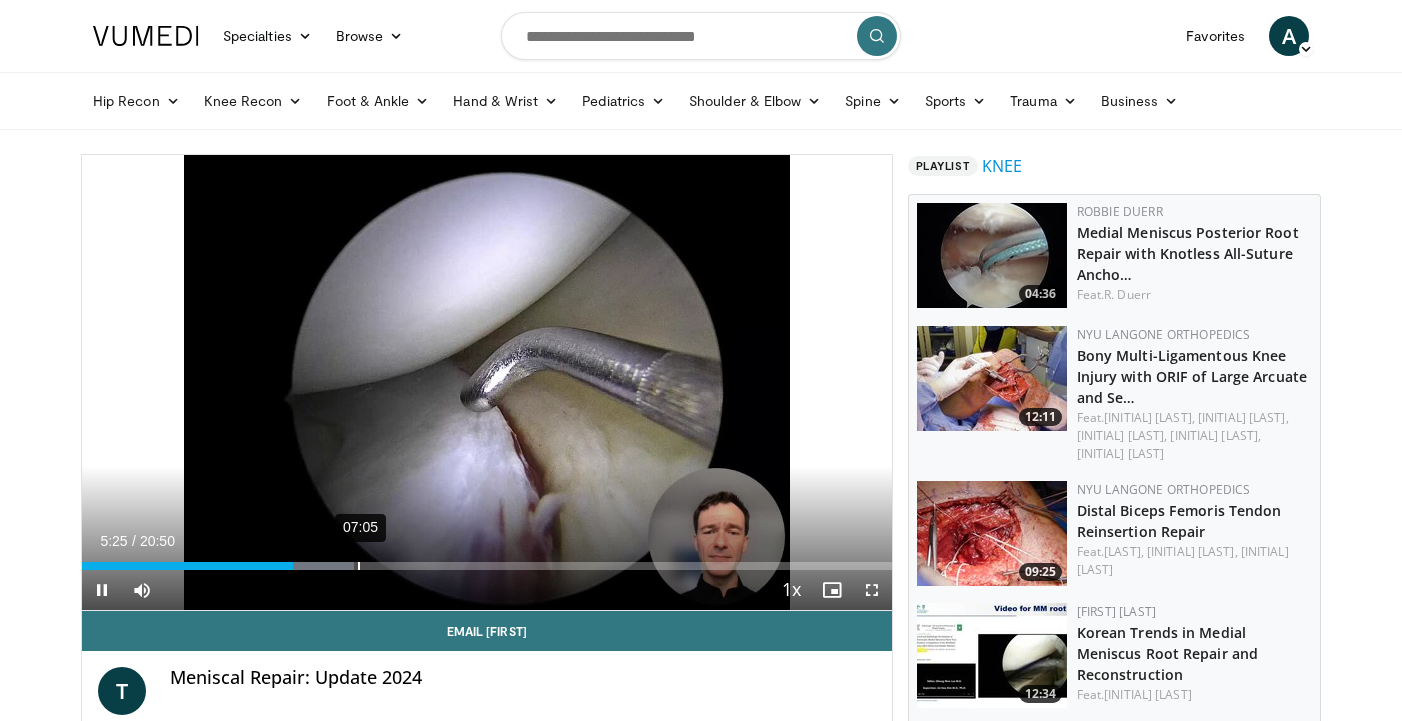 click on "07:05" at bounding box center (359, 566) 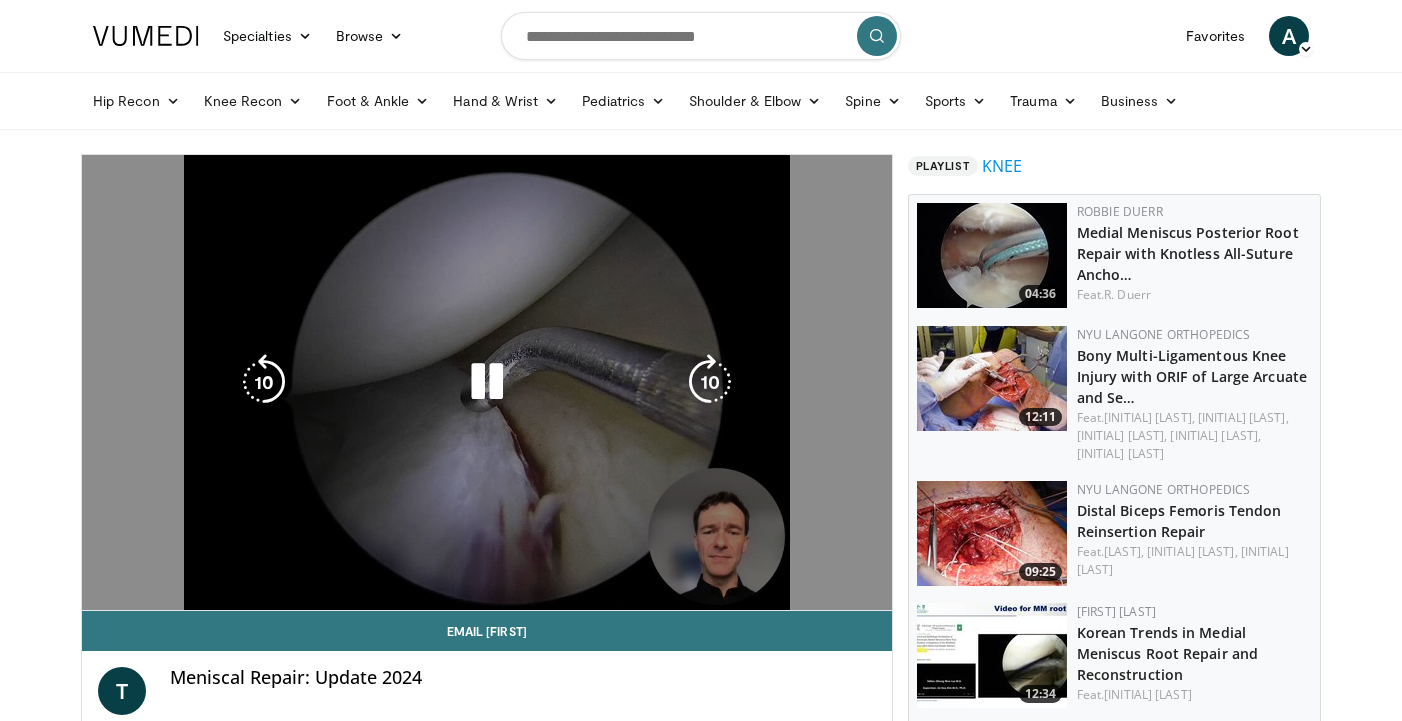 click on "**********" at bounding box center [487, 383] 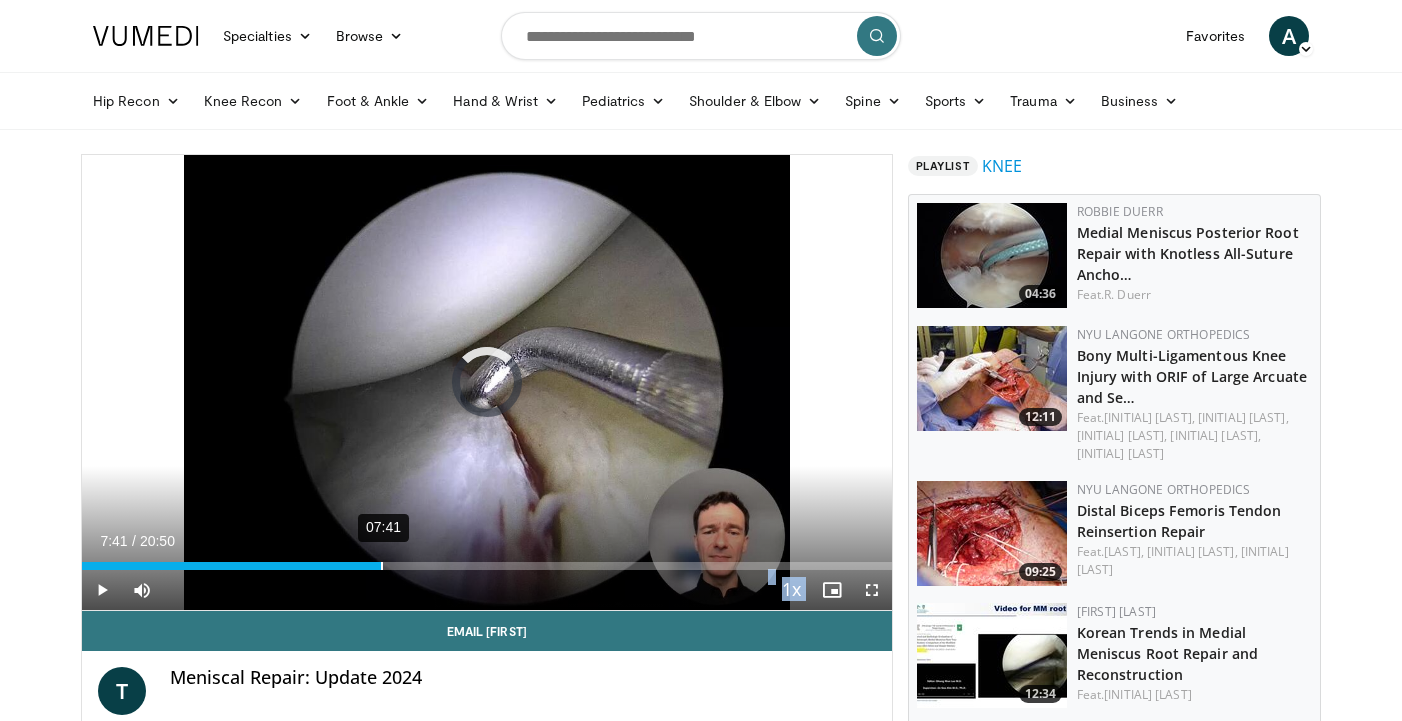click on "07:41" at bounding box center [382, 566] 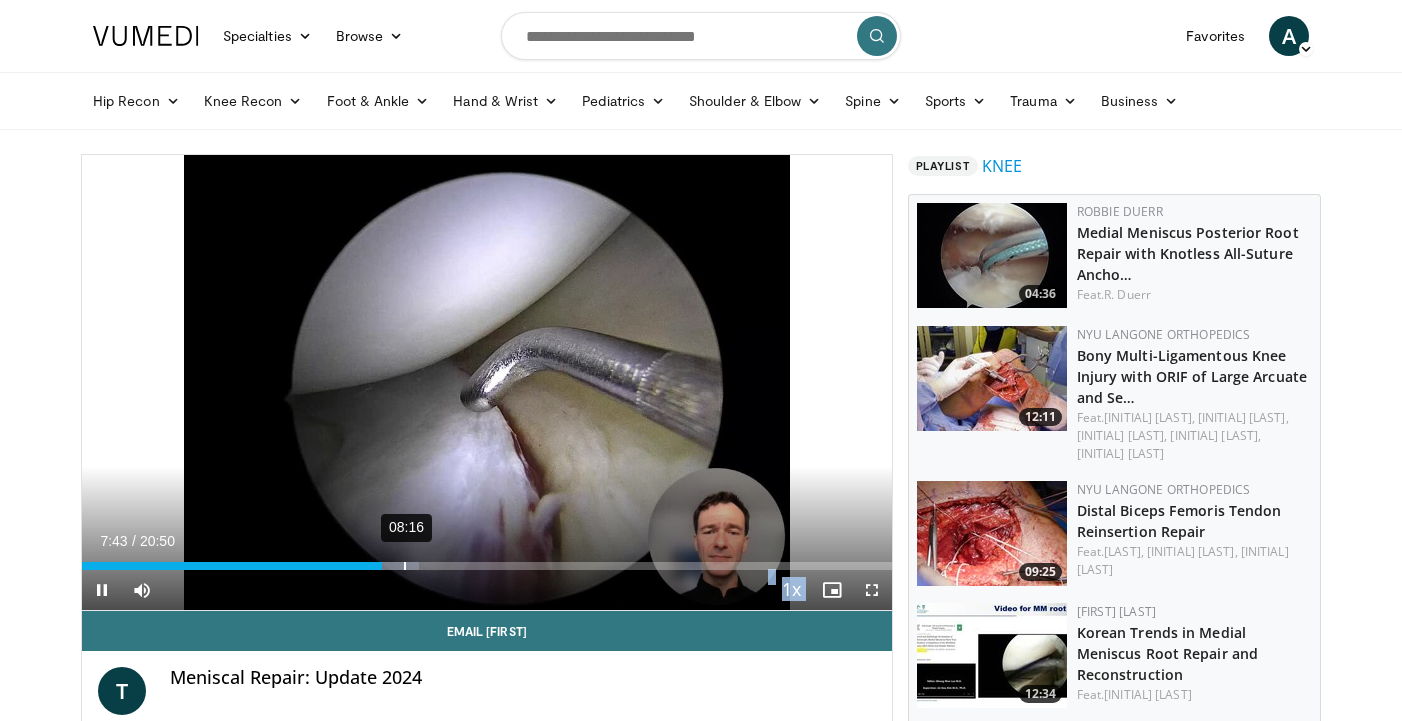 click on "08:16" at bounding box center (405, 566) 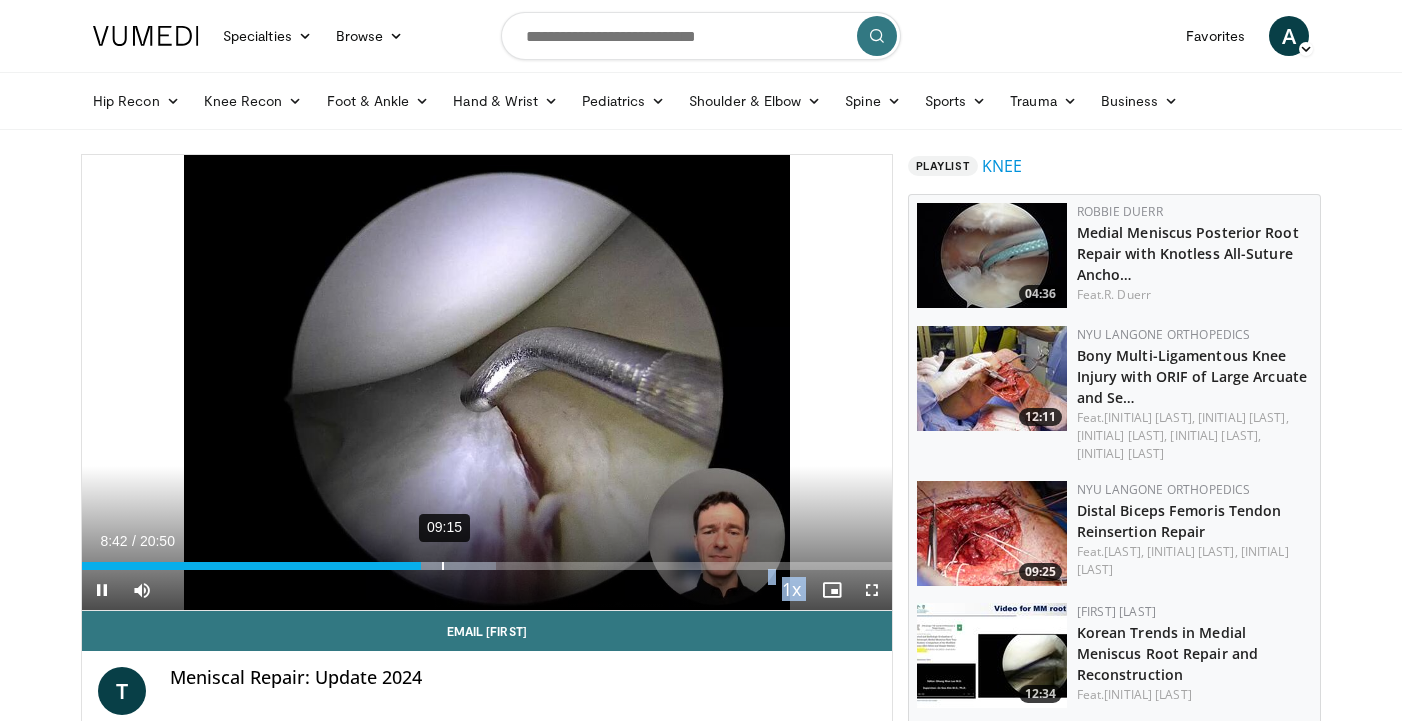 click on "09:15" at bounding box center [443, 566] 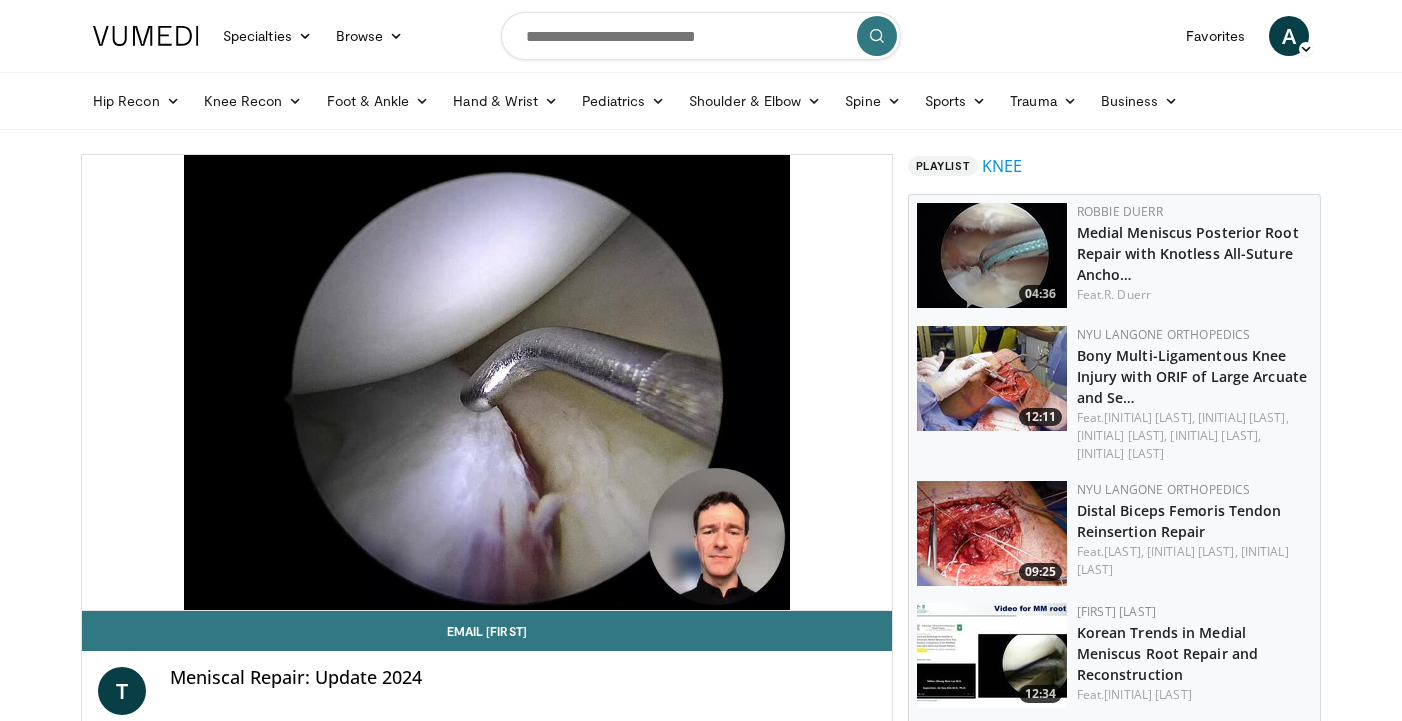 click on "10:15" at bounding box center (482, 606) 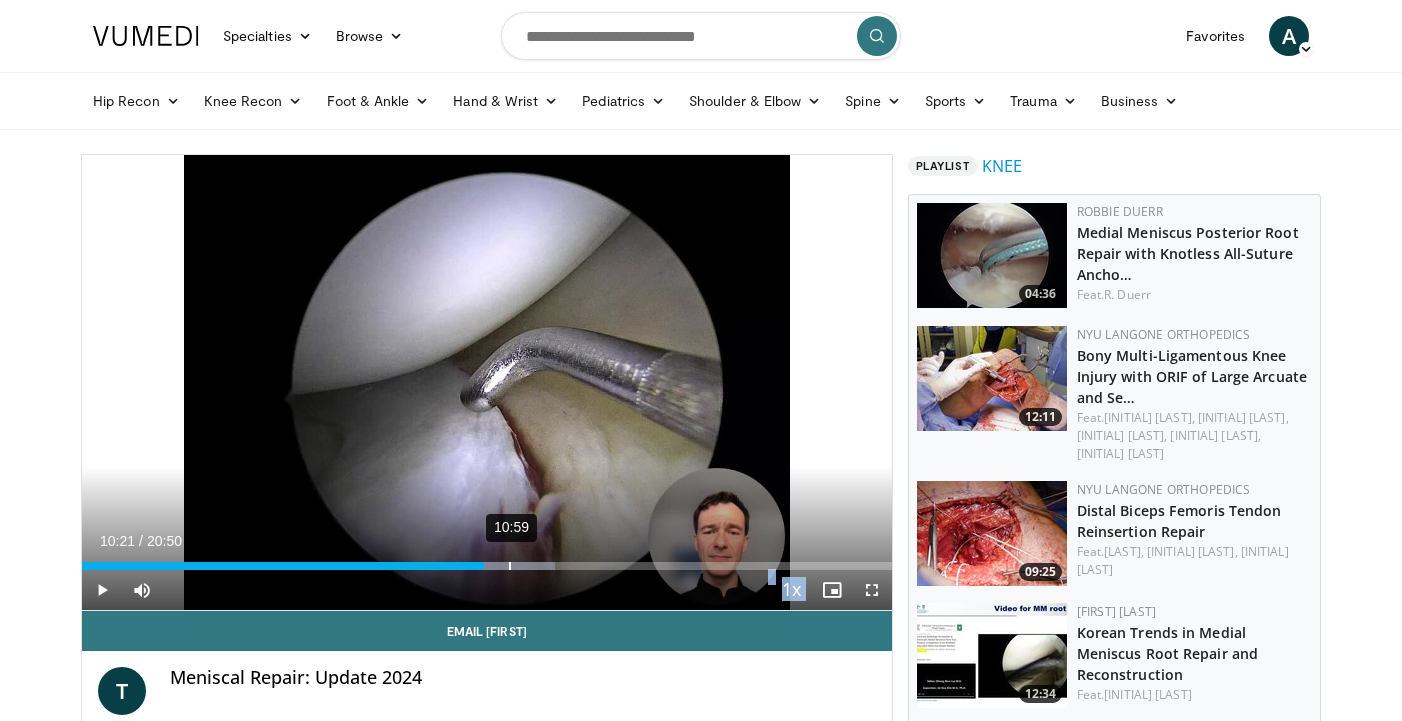 click on "10:59" at bounding box center (510, 566) 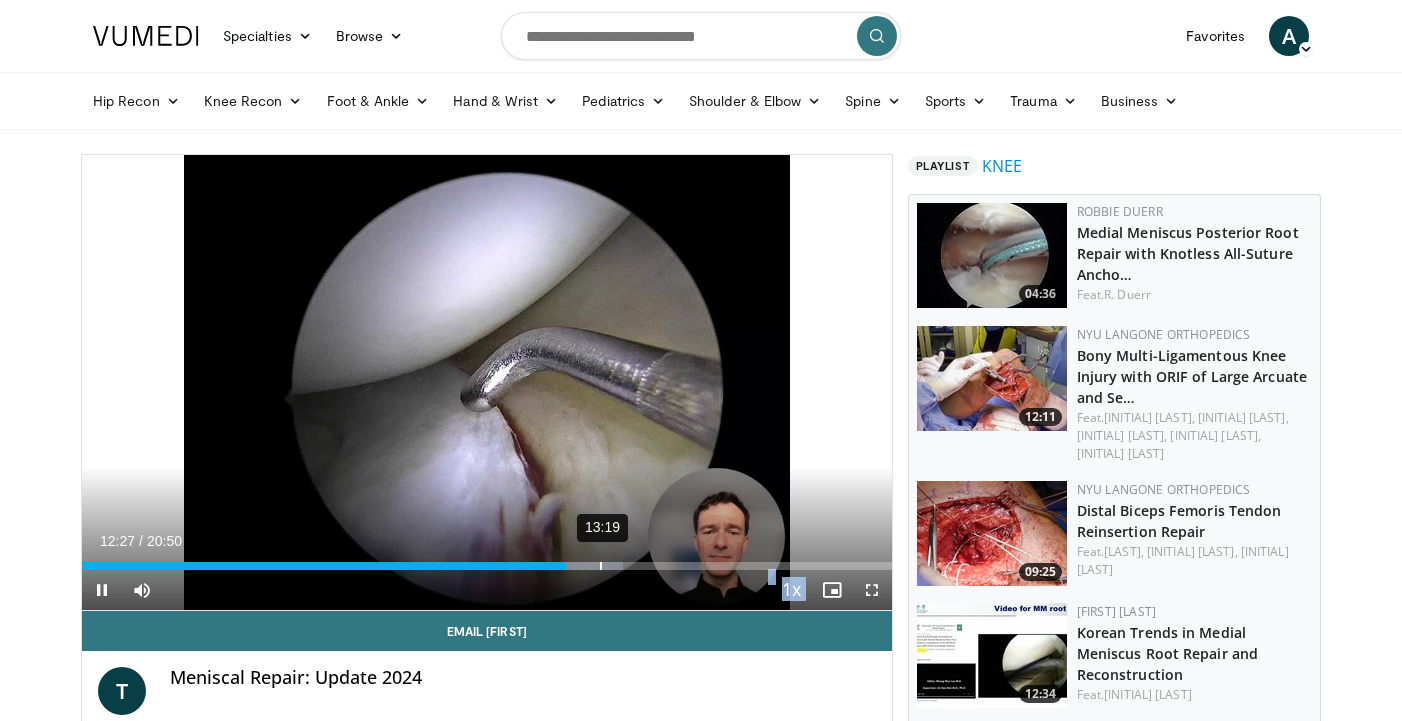 click on "13:19" at bounding box center (601, 566) 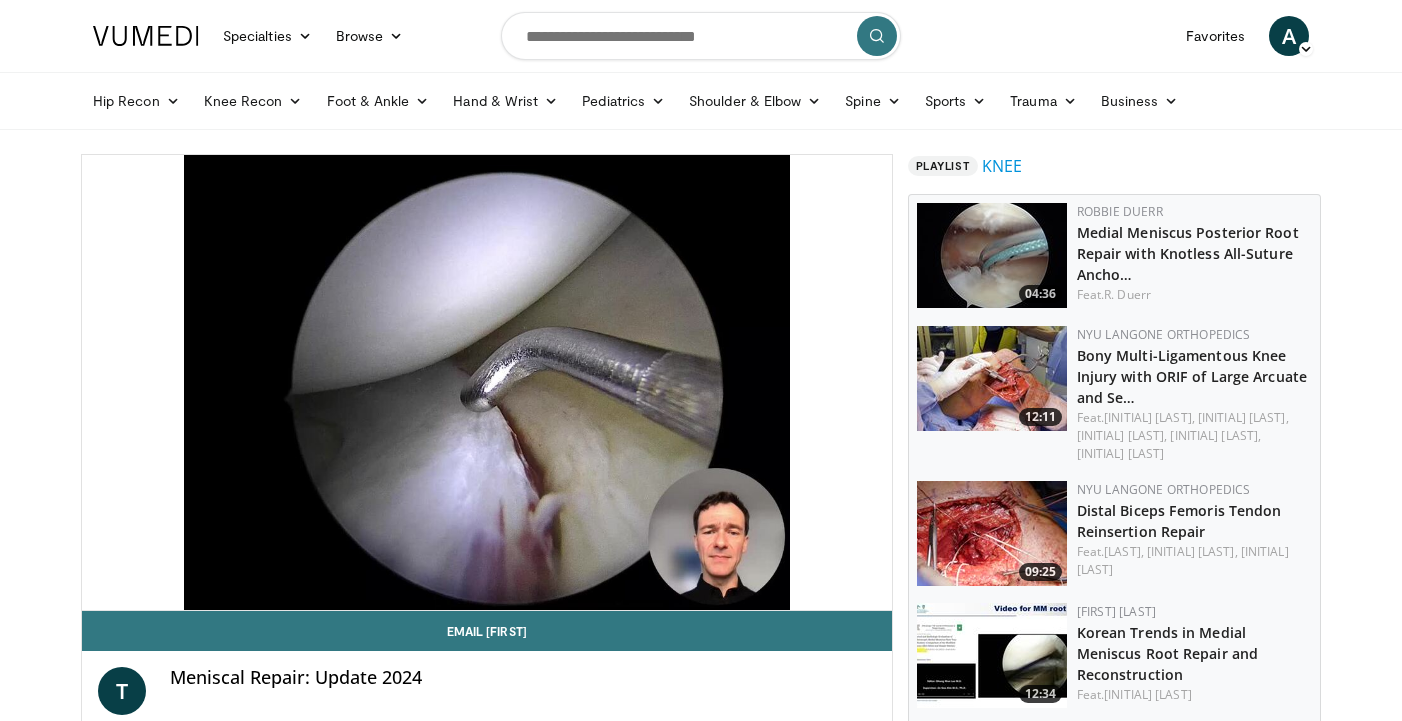 click on "**********" at bounding box center [487, 383] 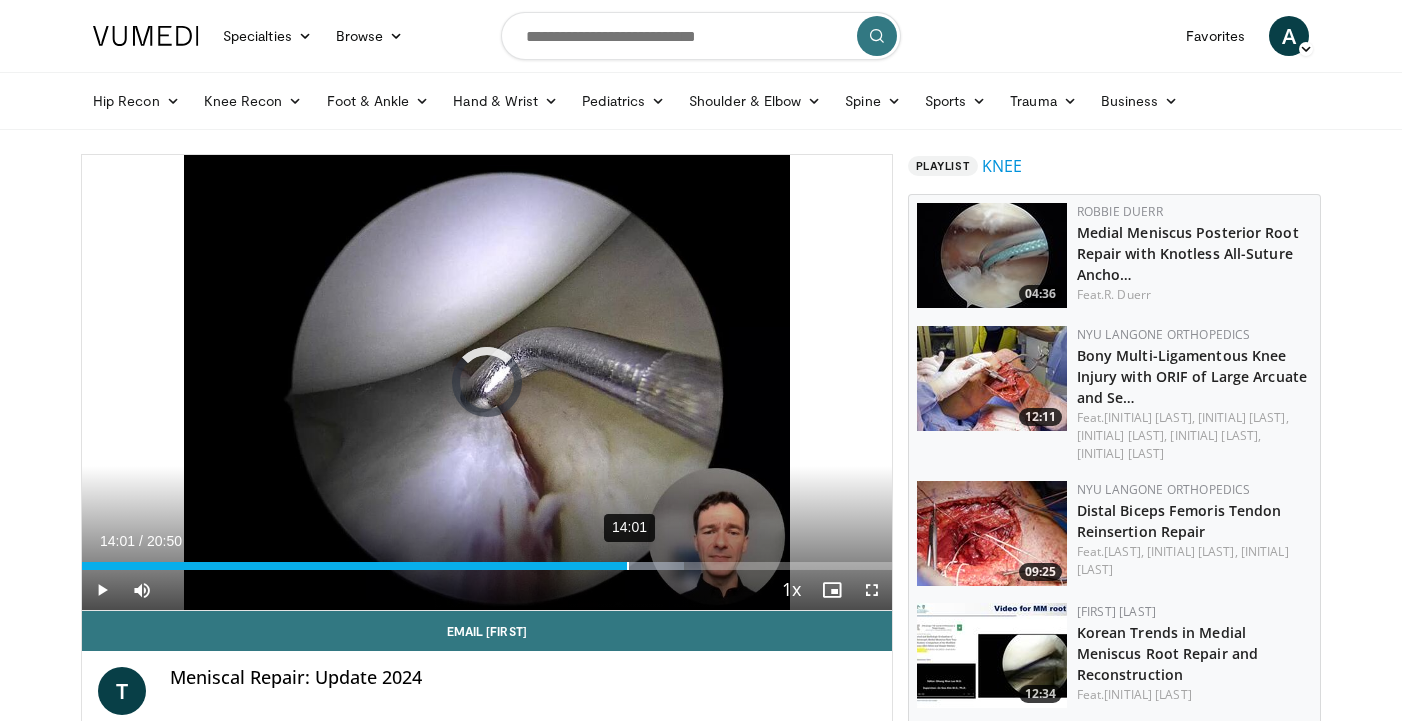 click on "14:01" at bounding box center (628, 566) 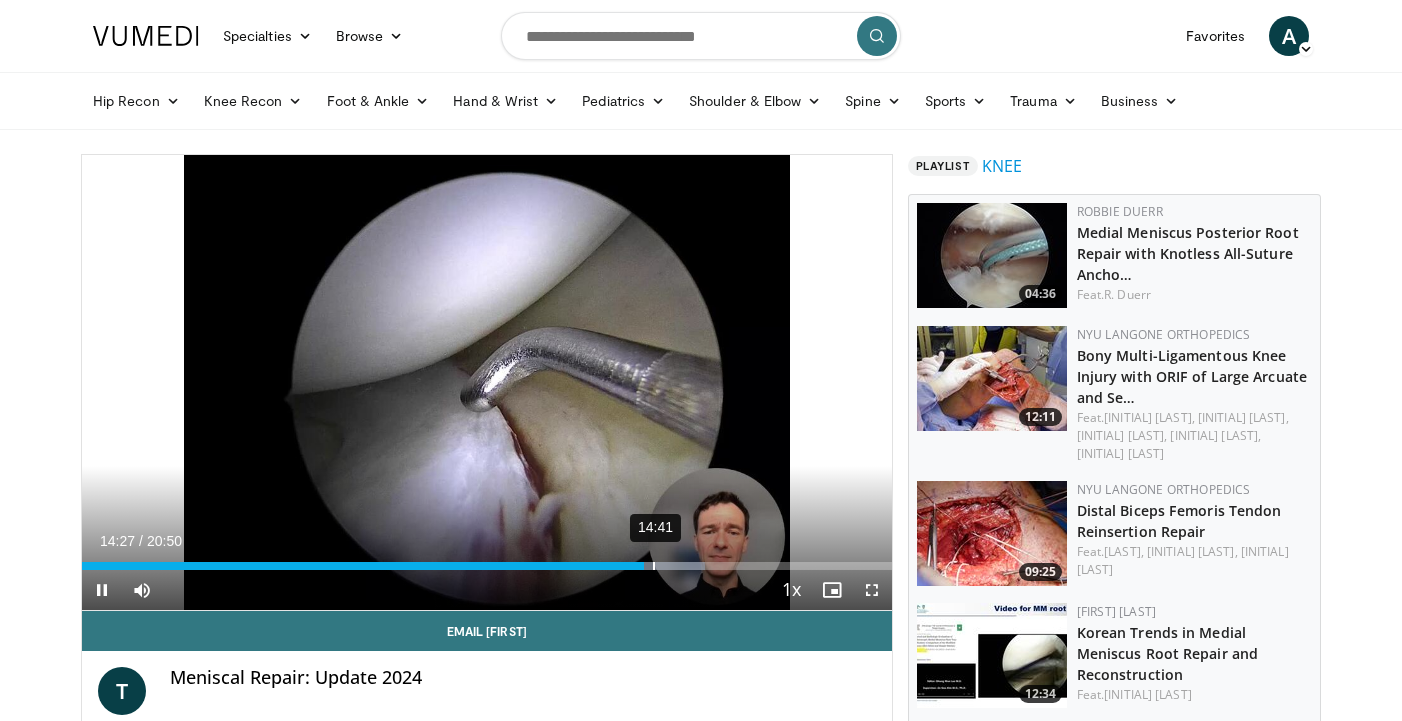 click on "14:41" at bounding box center (654, 566) 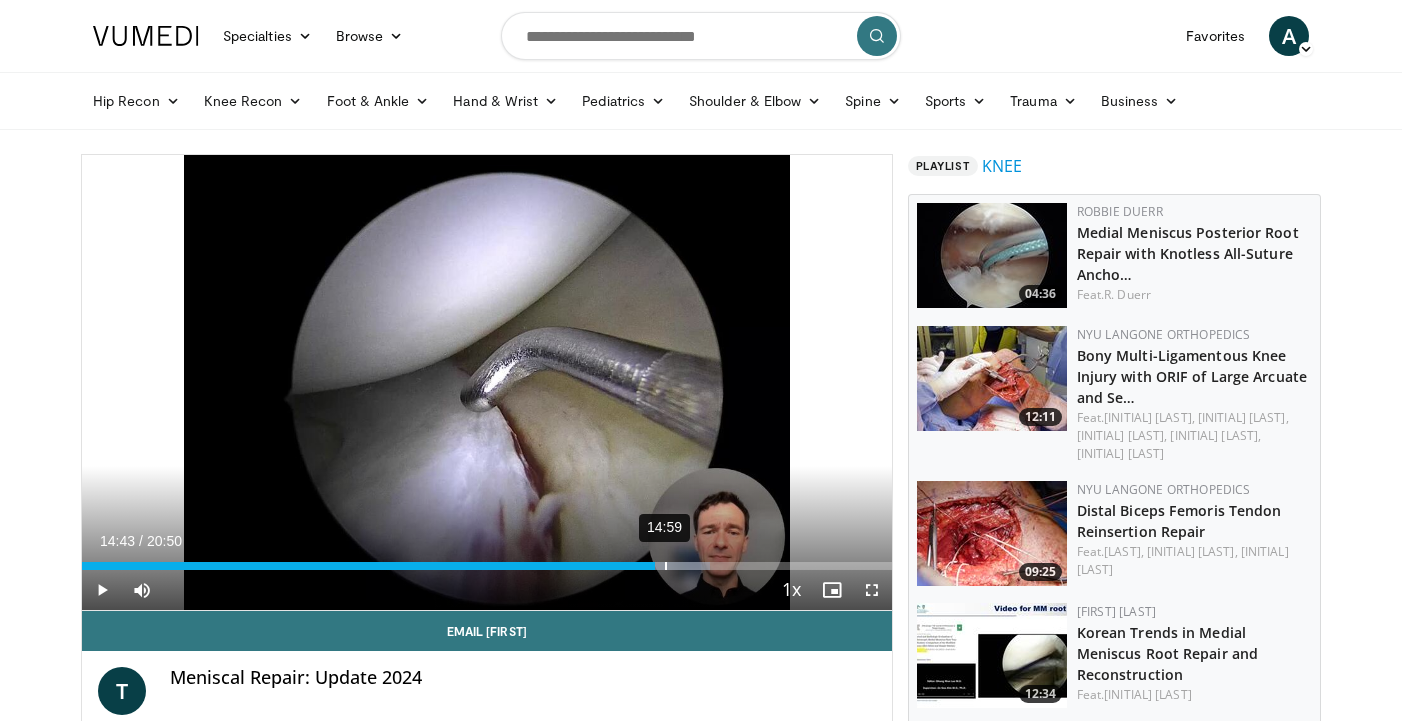 click on "14:59" at bounding box center (666, 566) 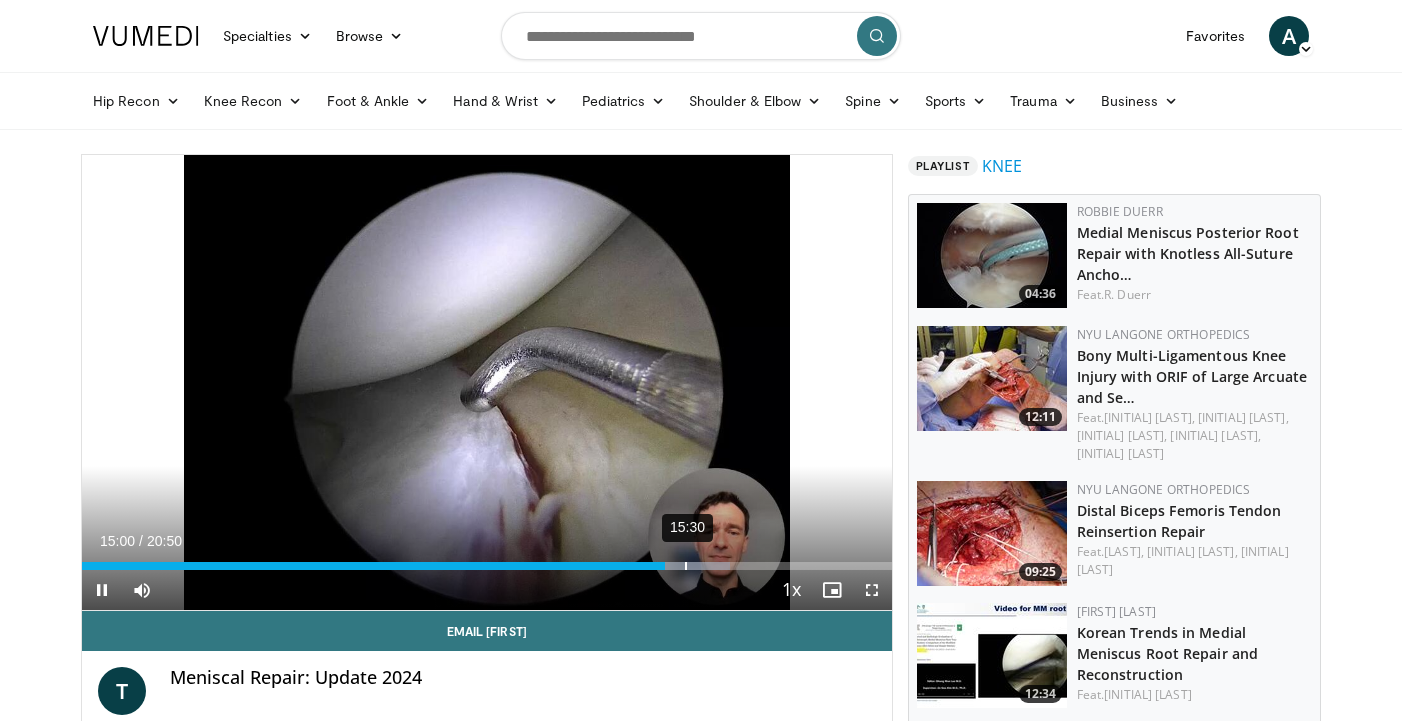 click on "15:30" at bounding box center (686, 566) 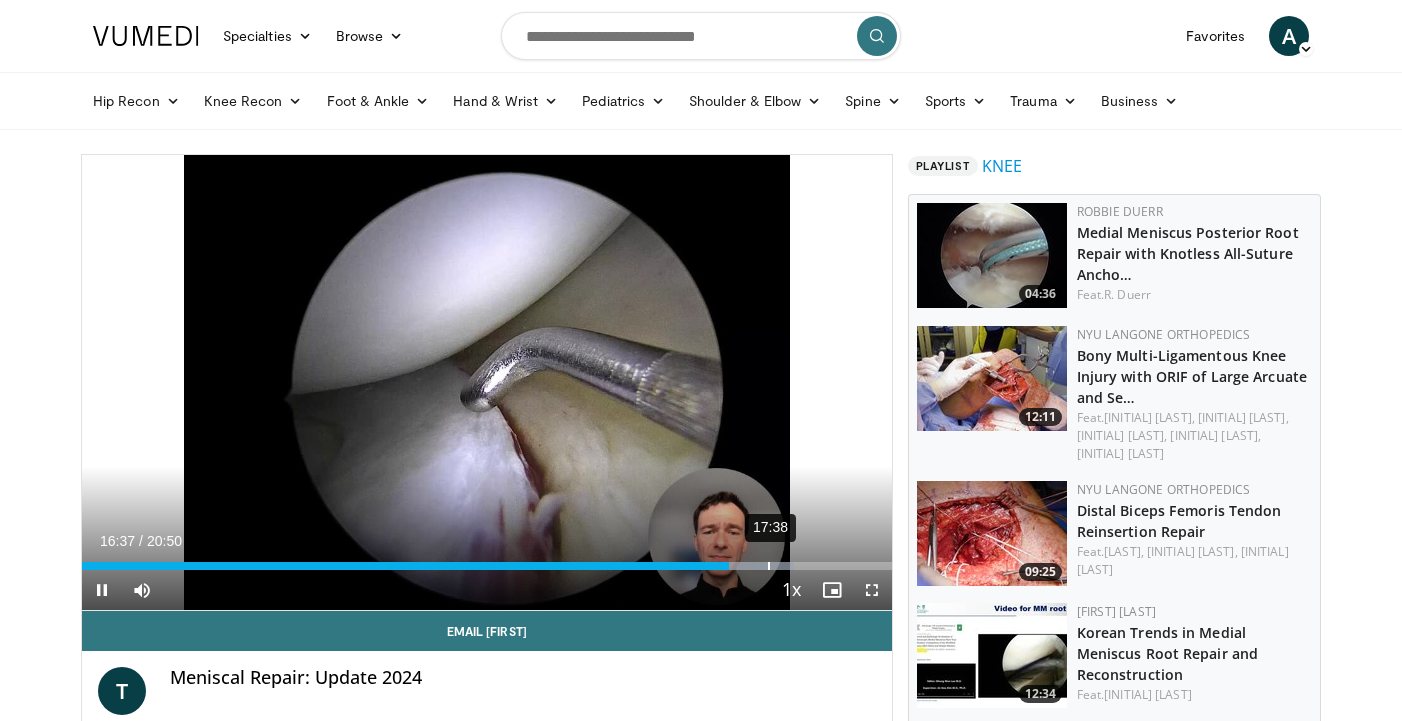 click on "Loaded :  87.99% 17:38 16:38" at bounding box center [487, 560] 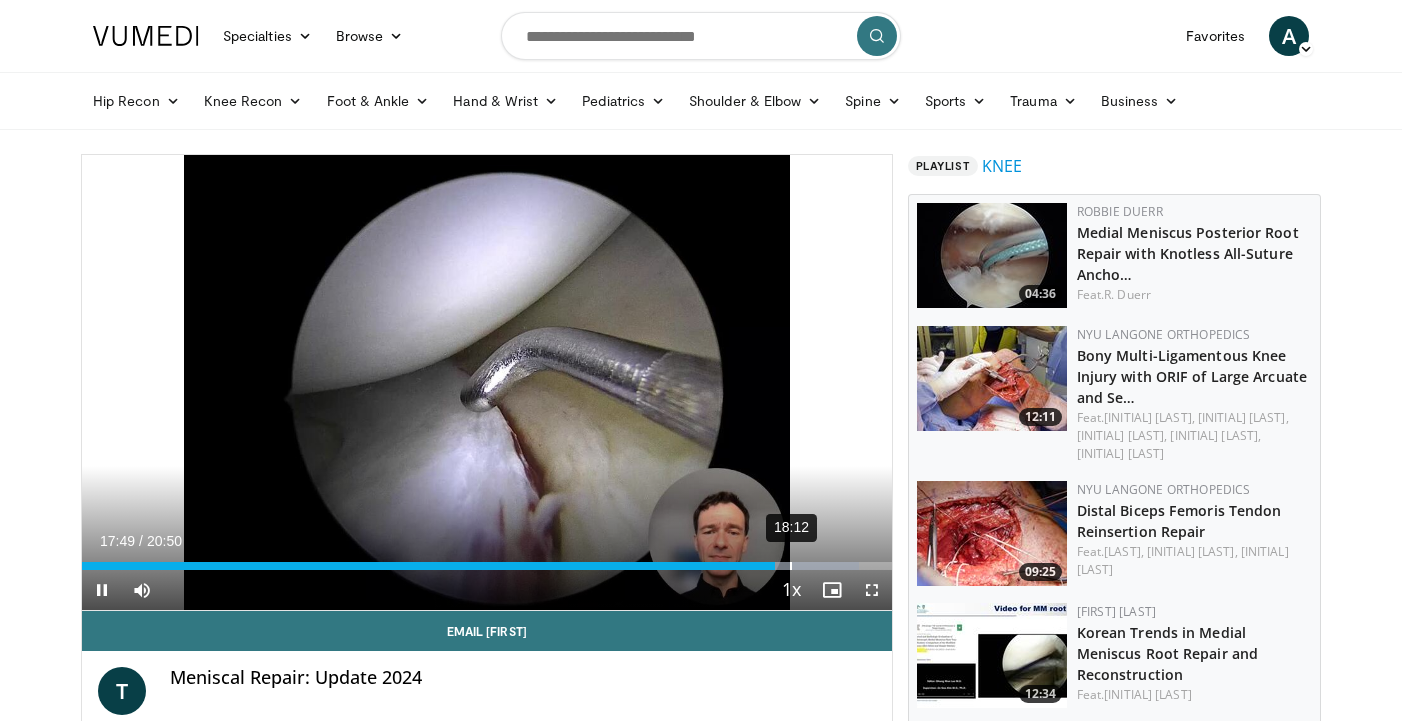 click on "18:12" at bounding box center [791, 566] 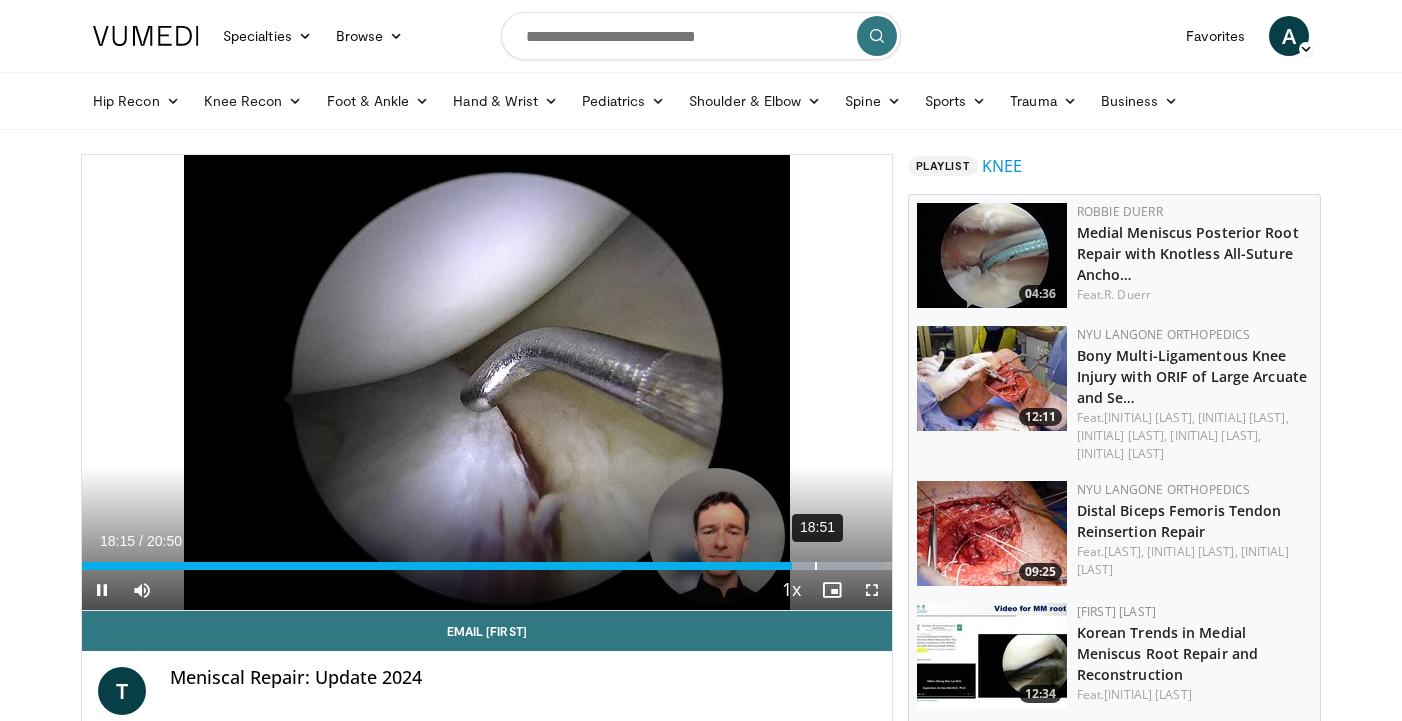 click on "18:51" at bounding box center (816, 566) 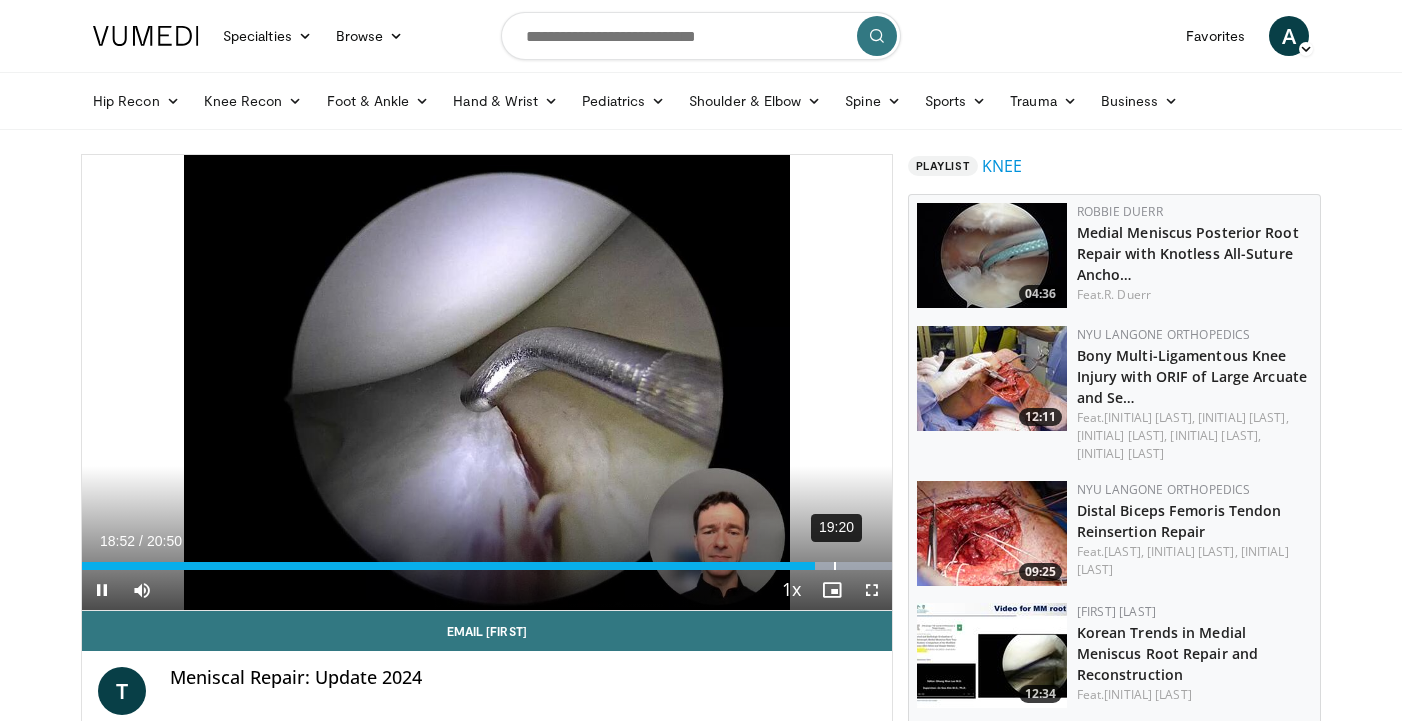 click on "19:20" at bounding box center (835, 566) 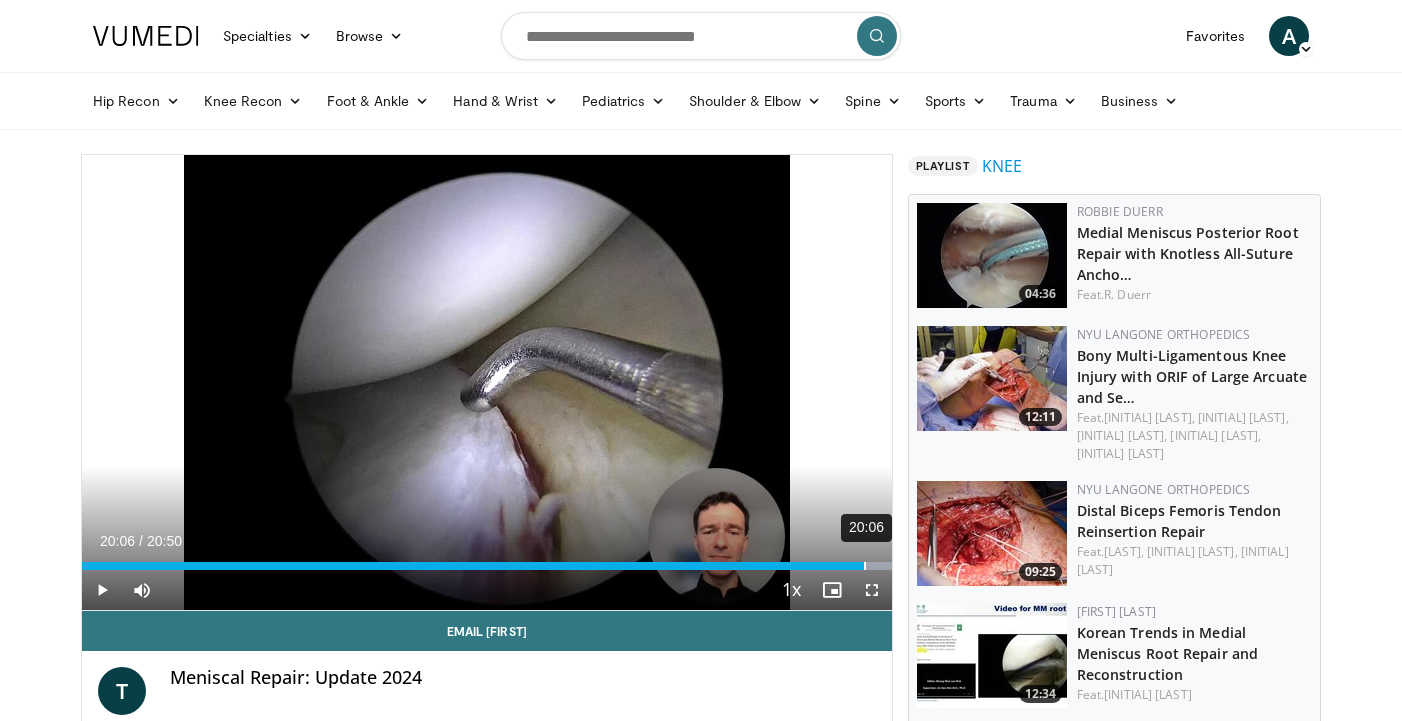 click on "20:06" at bounding box center [865, 566] 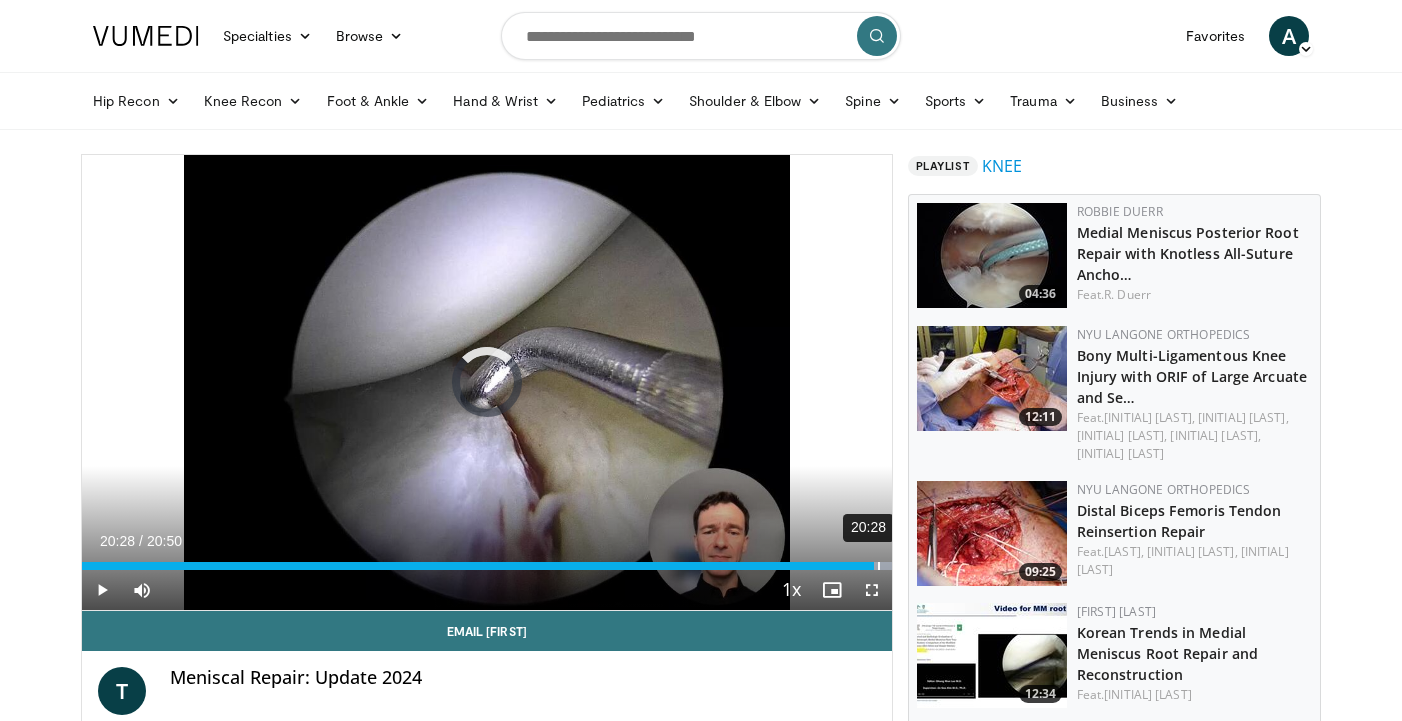 click on "20:28" at bounding box center [879, 566] 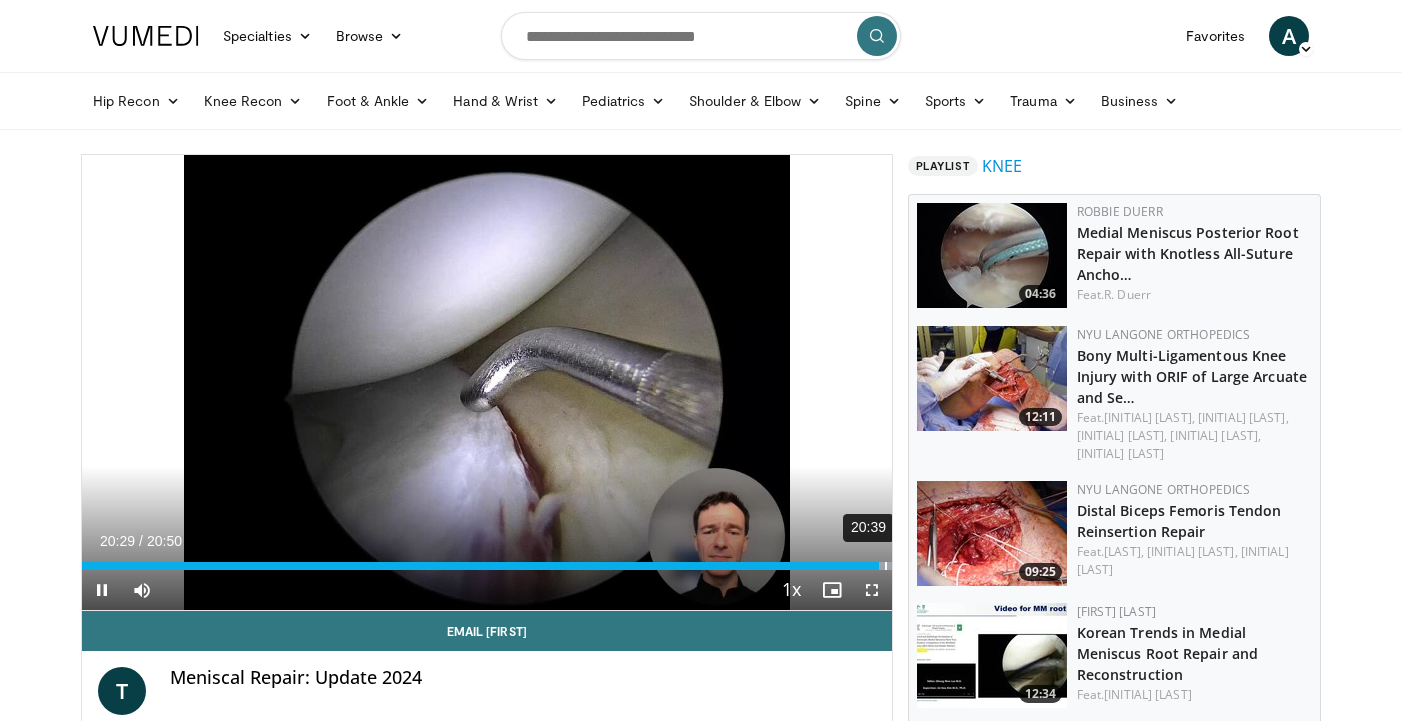 click on "20:39" at bounding box center [886, 566] 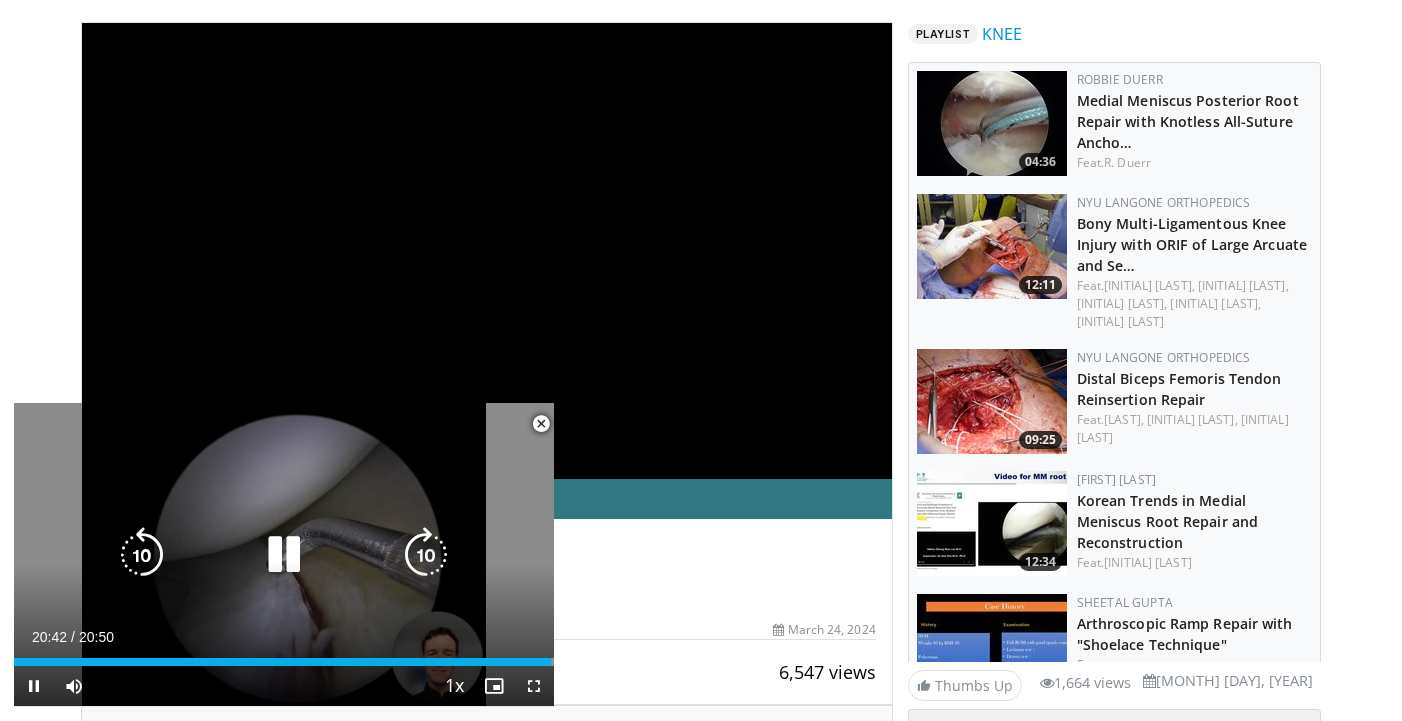 scroll, scrollTop: 300, scrollLeft: 0, axis: vertical 